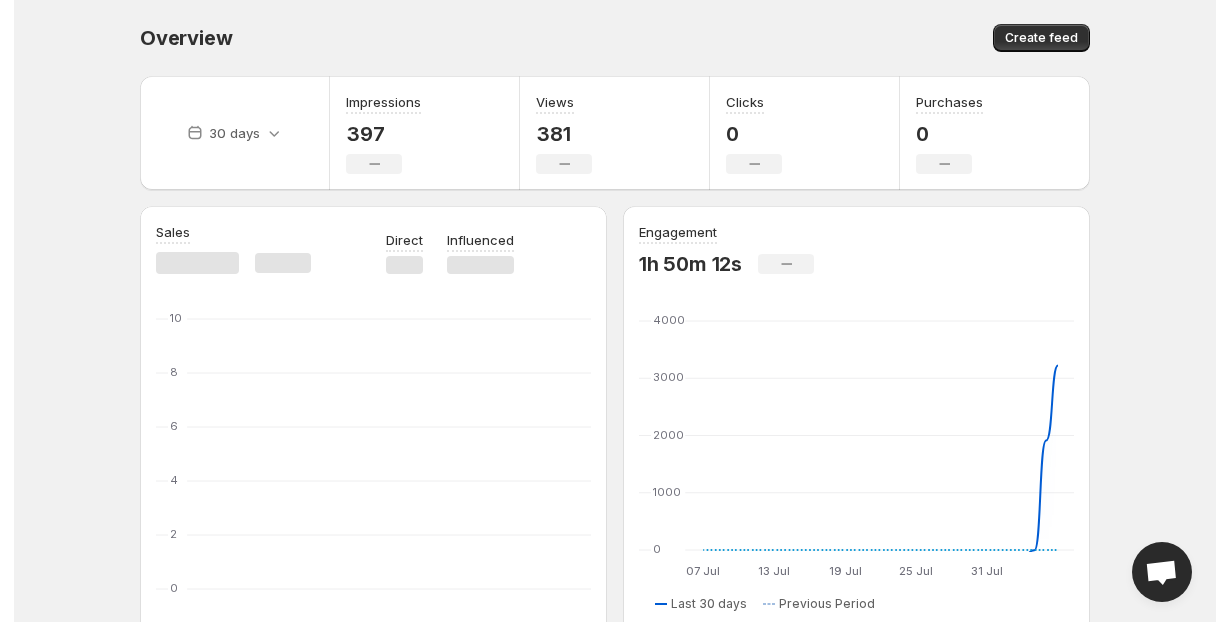scroll, scrollTop: 0, scrollLeft: 0, axis: both 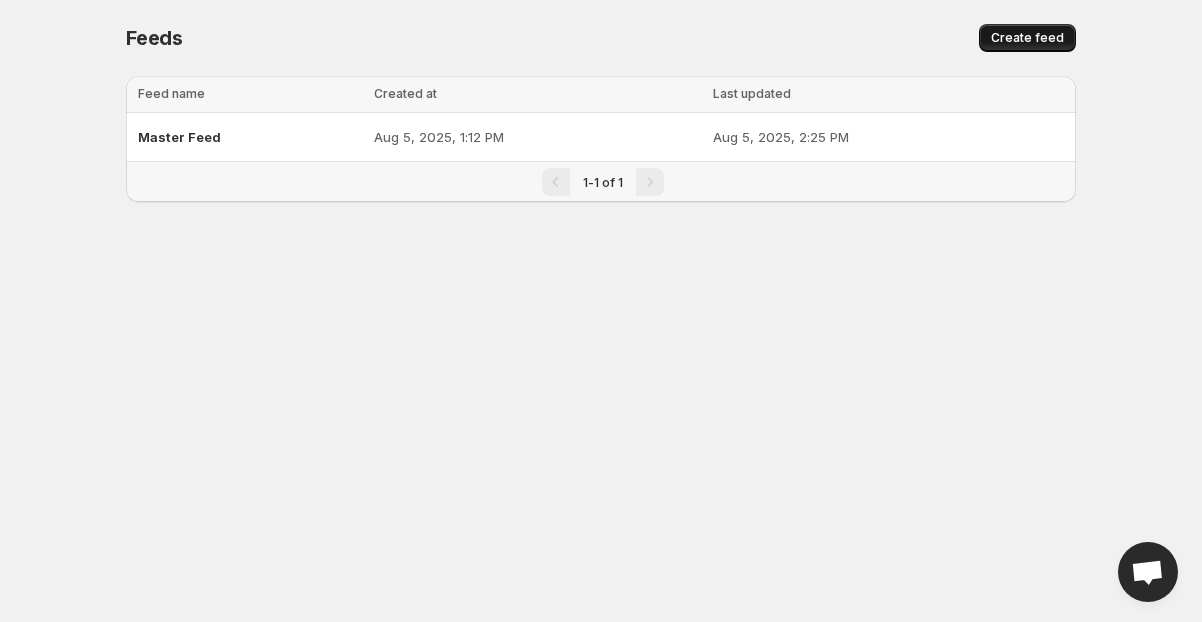 click on "Create feed" at bounding box center [1027, 38] 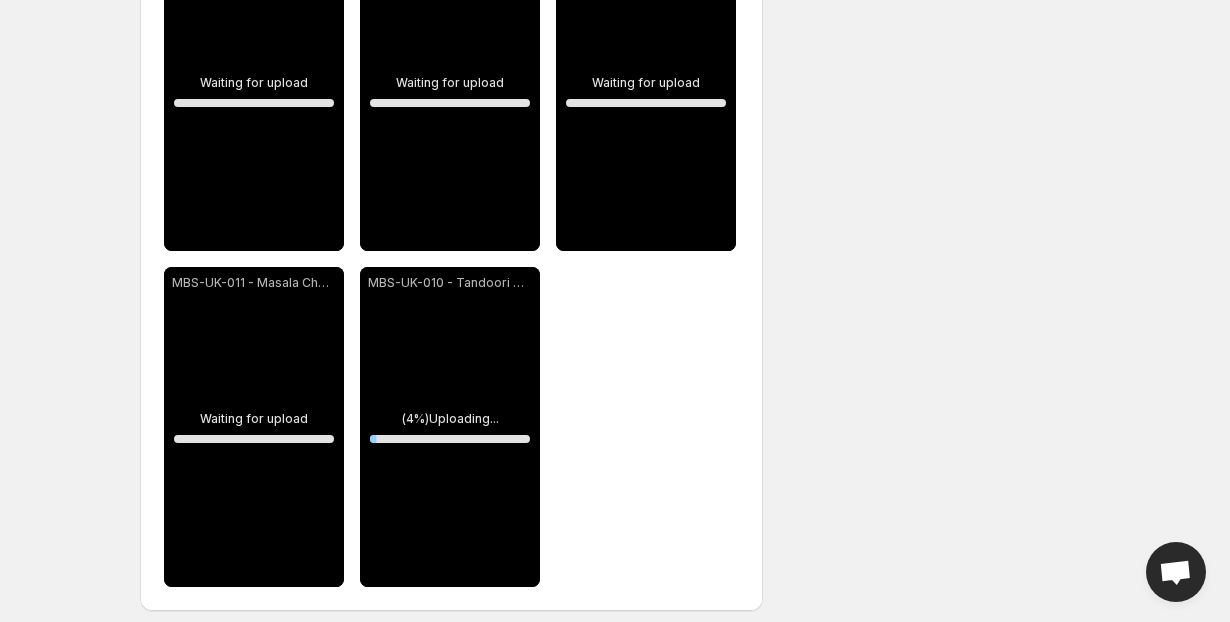 scroll, scrollTop: 374, scrollLeft: 0, axis: vertical 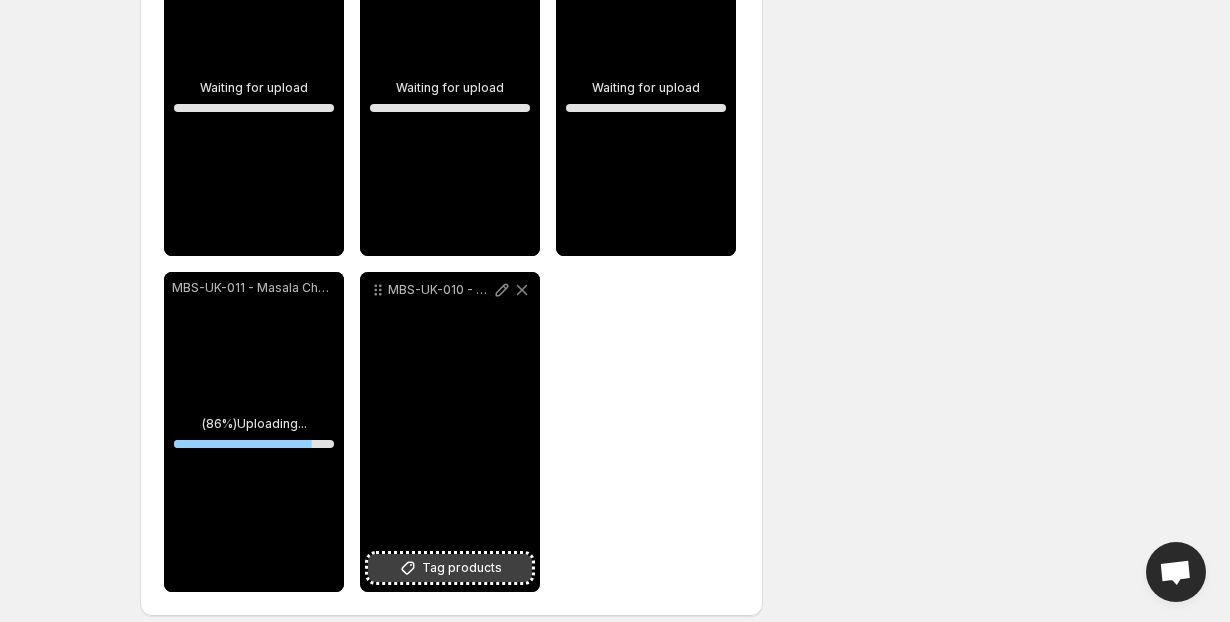 click on "Tag products" at bounding box center (462, 568) 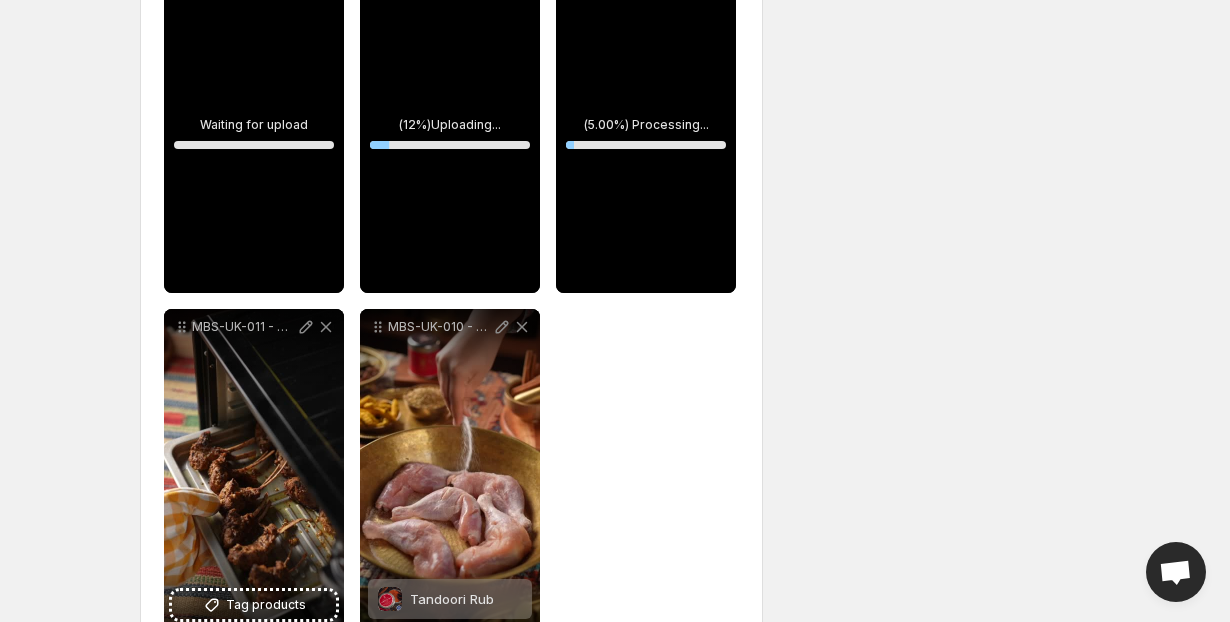 scroll, scrollTop: 393, scrollLeft: 0, axis: vertical 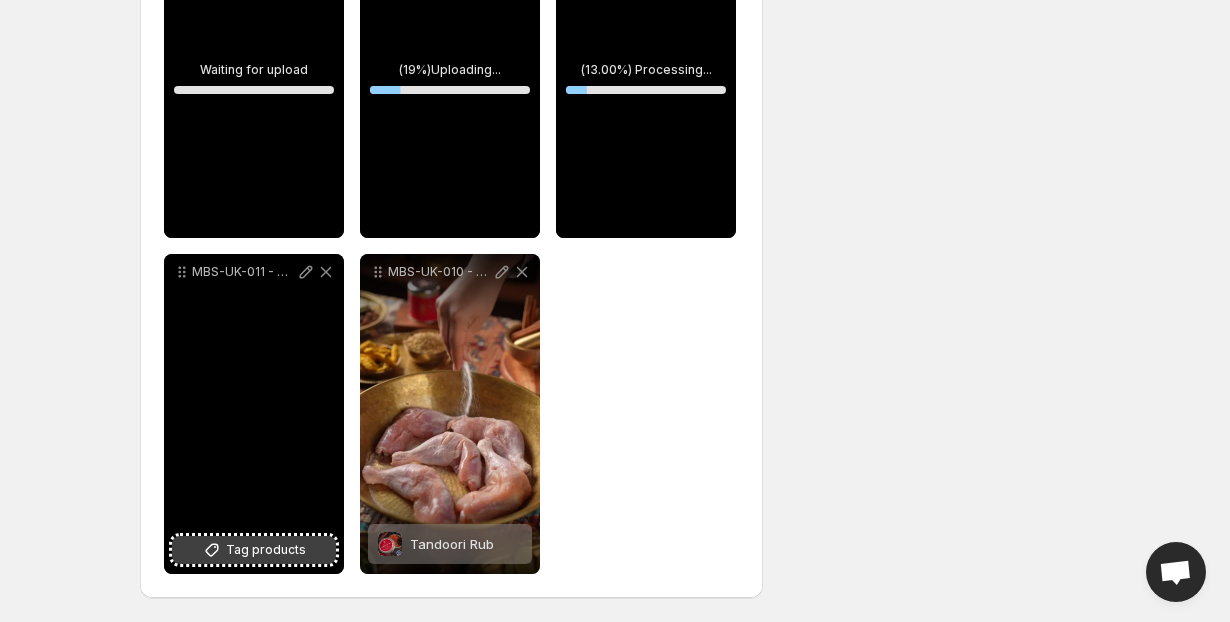 click on "Tag products" at bounding box center (266, 550) 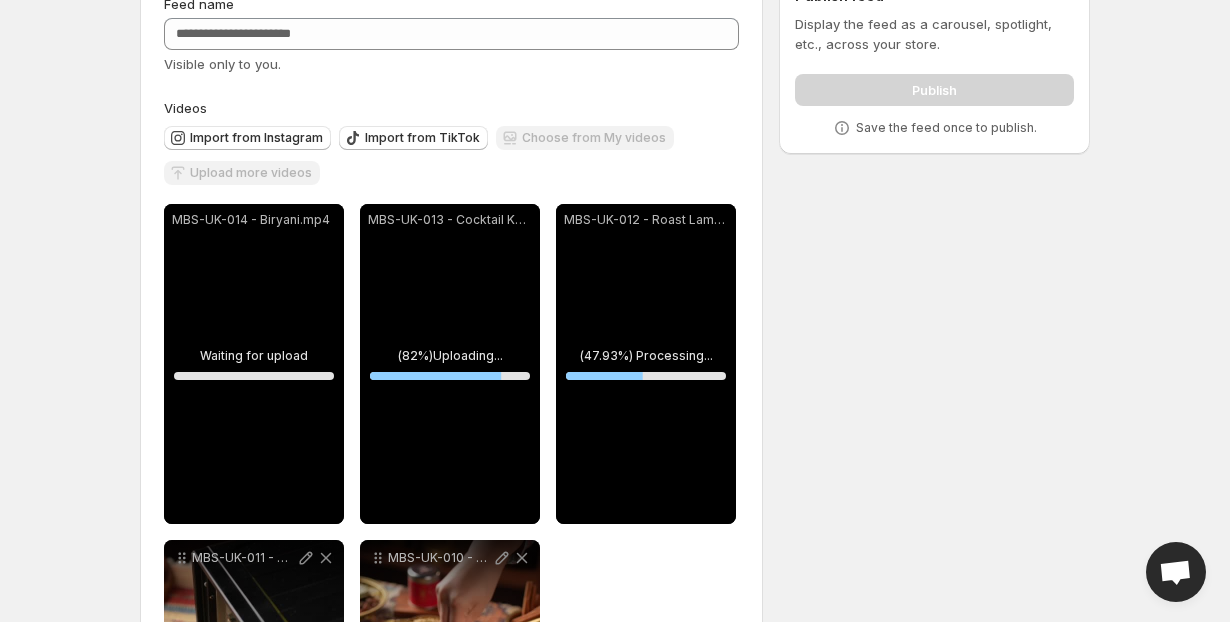 scroll, scrollTop: 119, scrollLeft: 0, axis: vertical 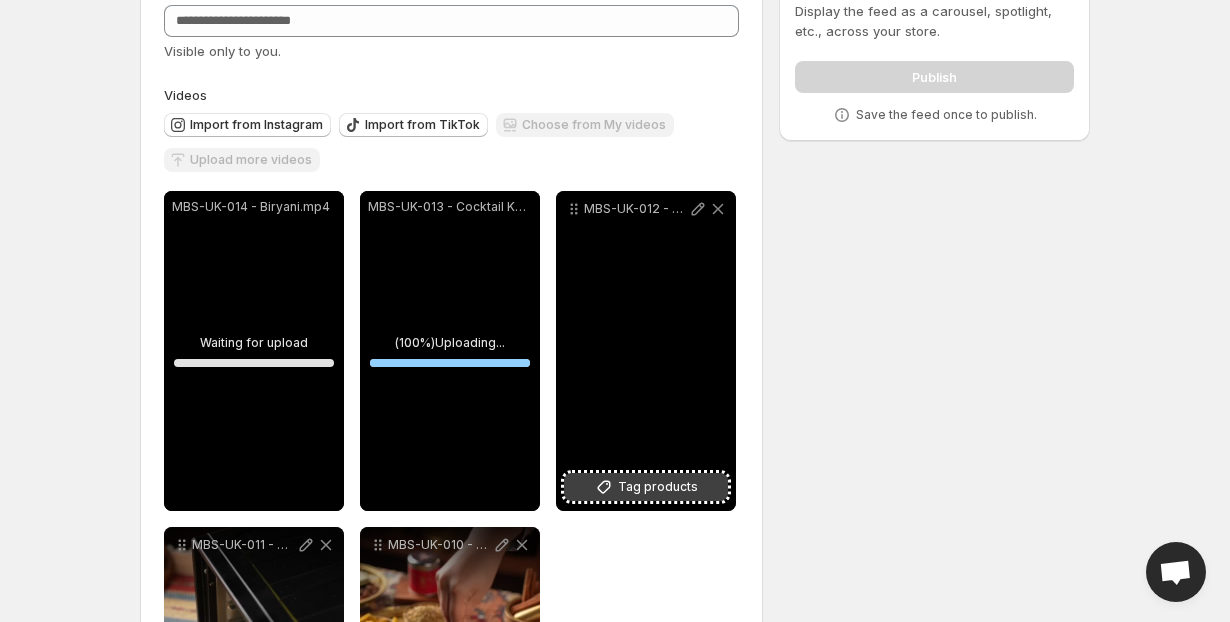 click on "Tag products" at bounding box center [658, 487] 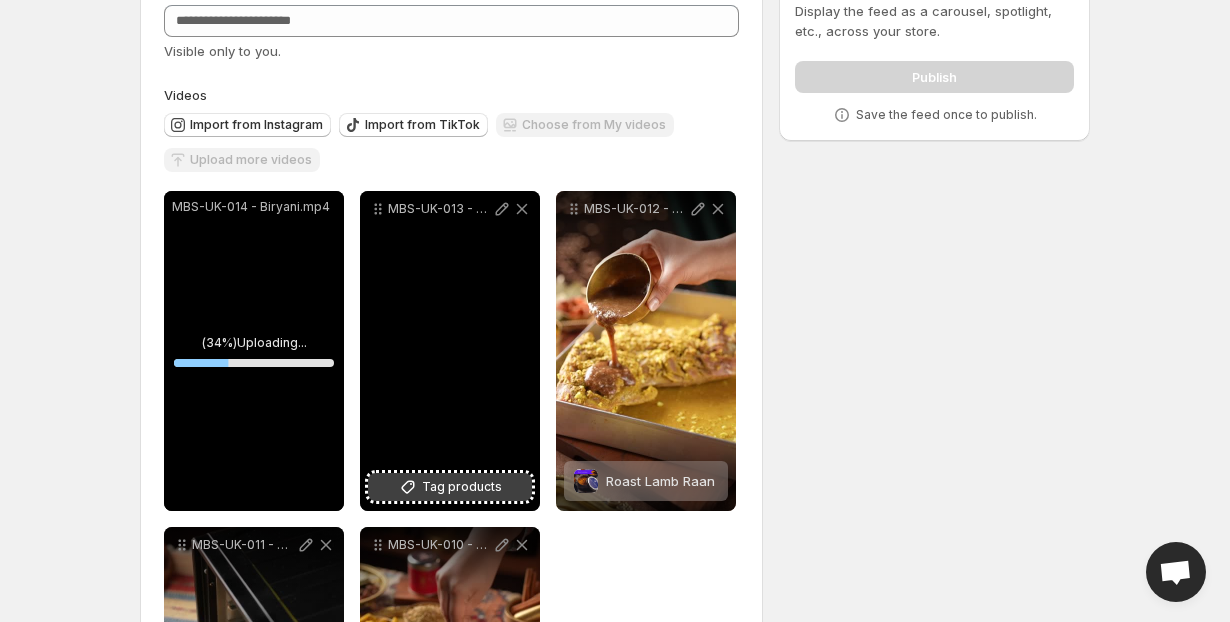 click on "Tag products" at bounding box center (462, 487) 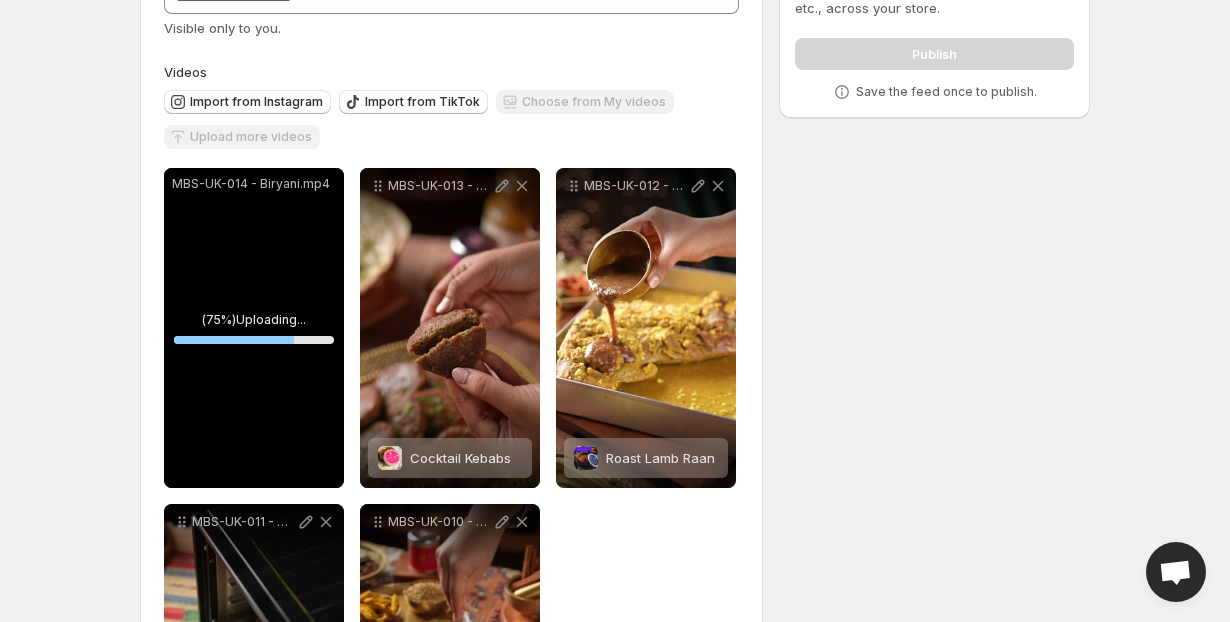 scroll, scrollTop: 140, scrollLeft: 0, axis: vertical 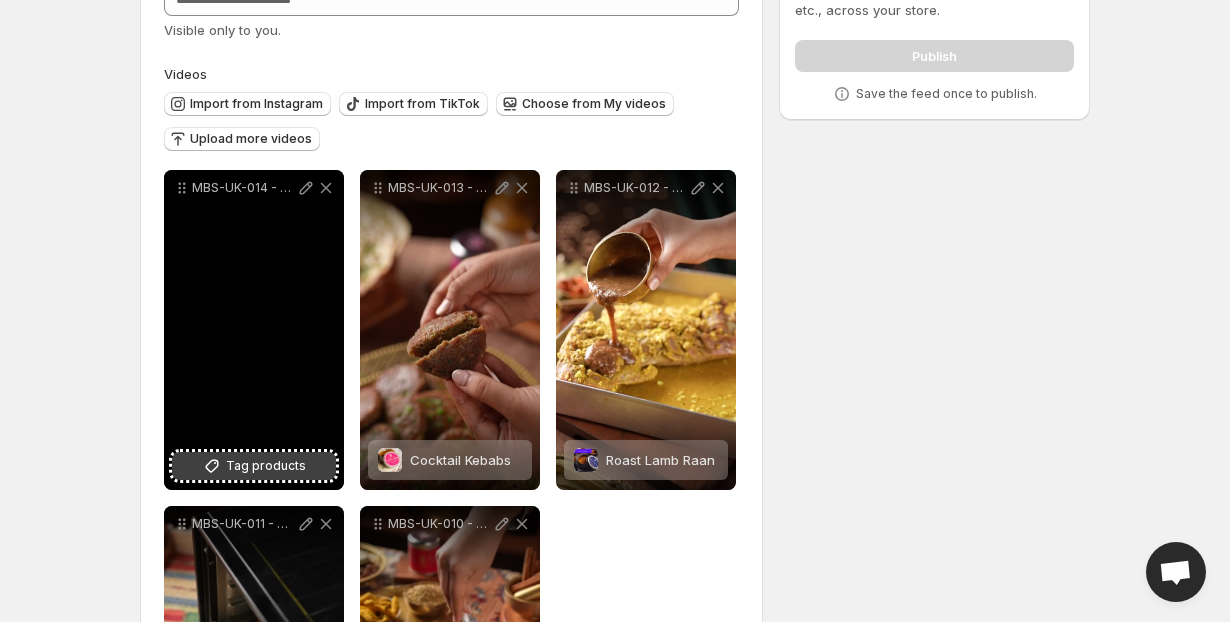 click on "Tag products" at bounding box center [254, 466] 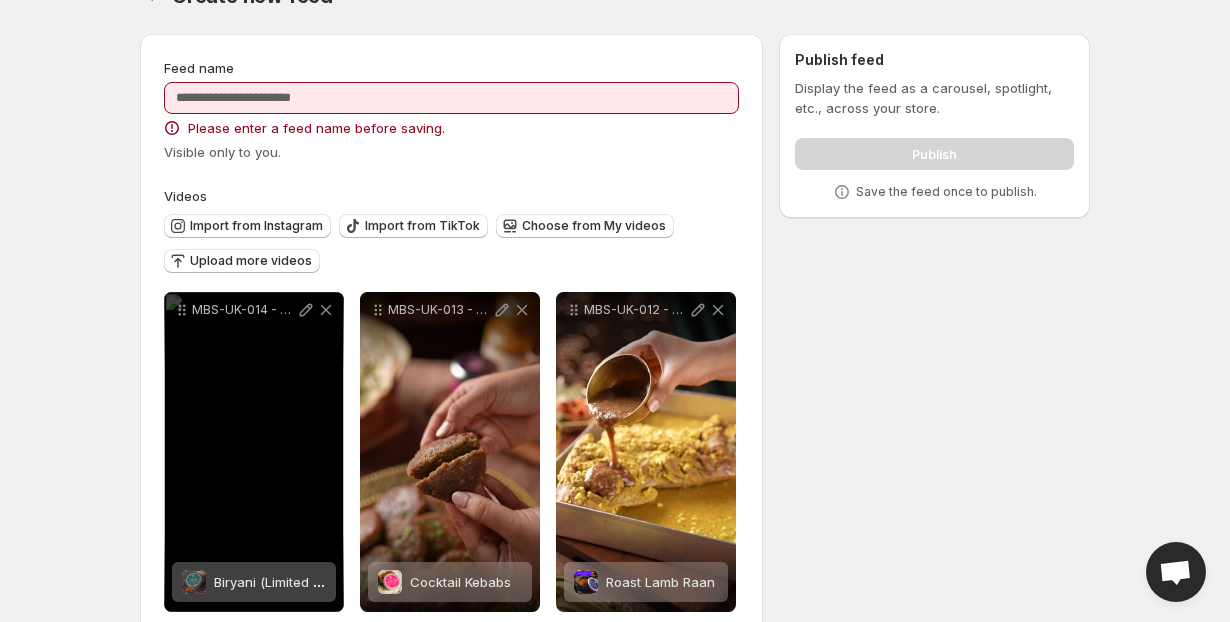 scroll, scrollTop: 0, scrollLeft: 0, axis: both 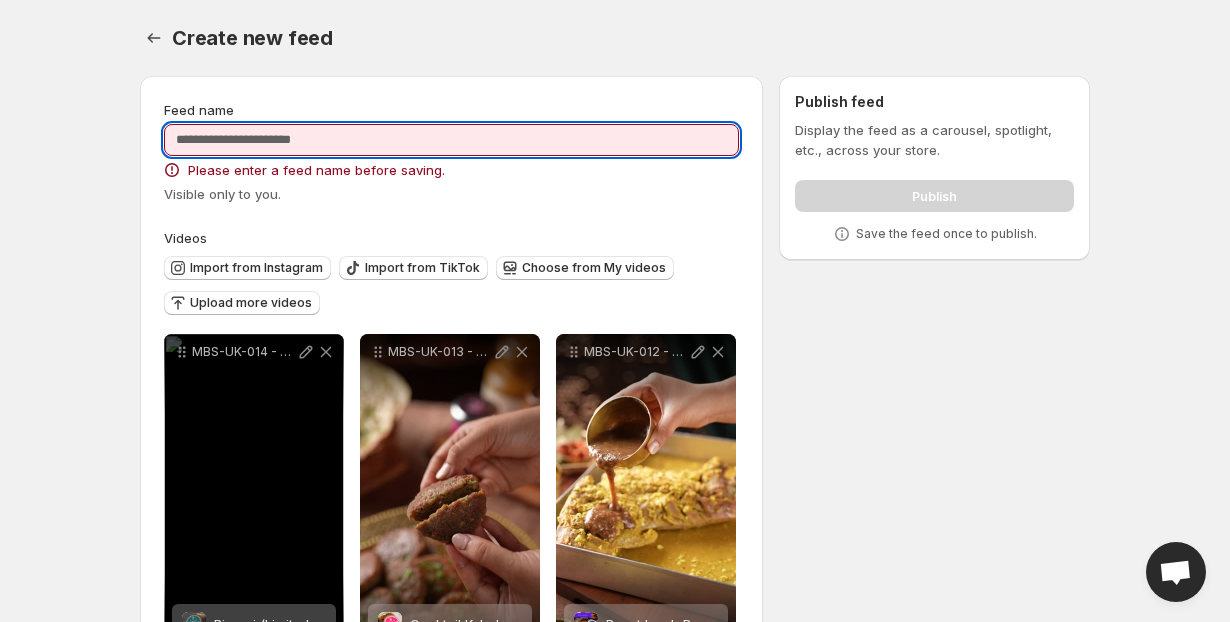 click on "Feed name" at bounding box center [451, 140] 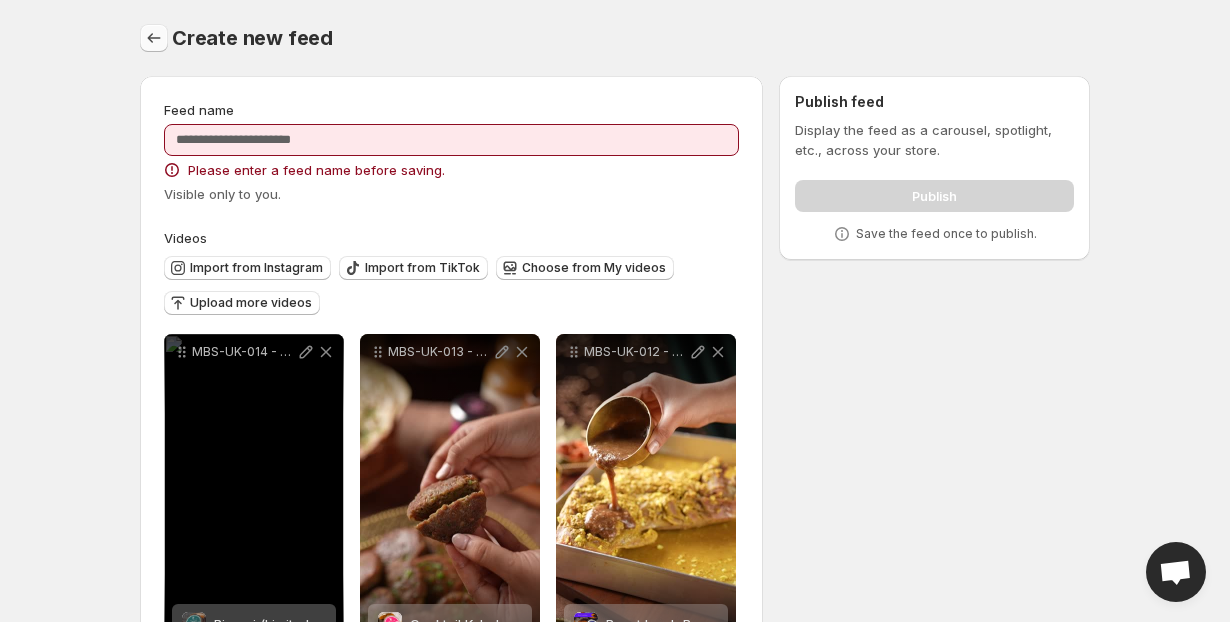 click 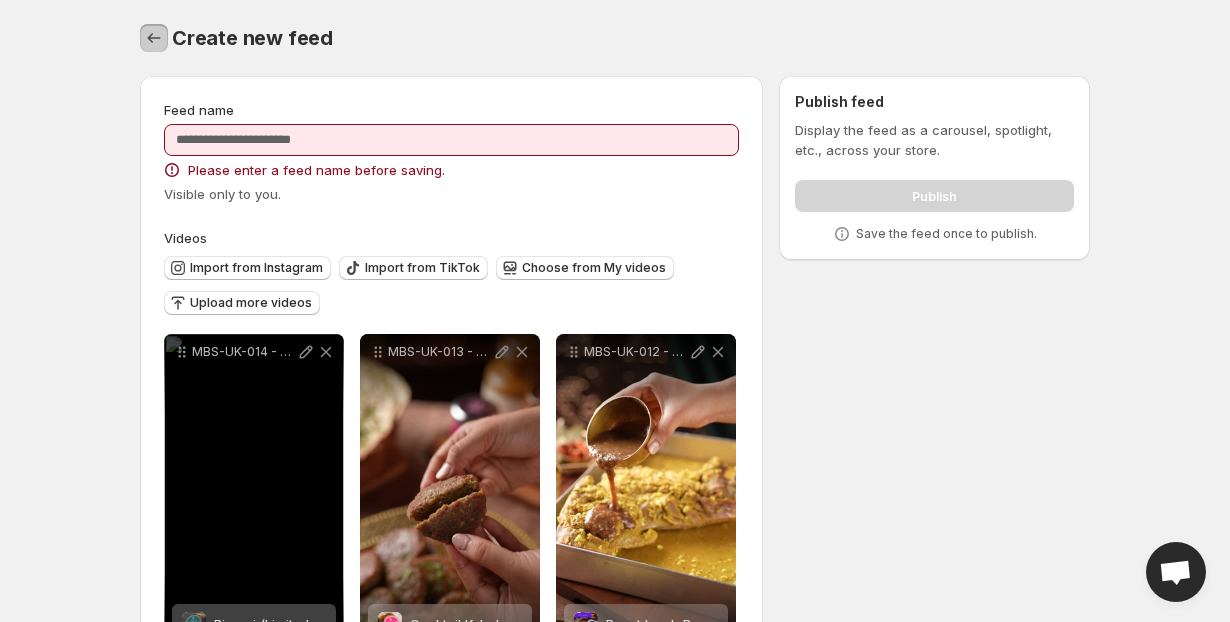click 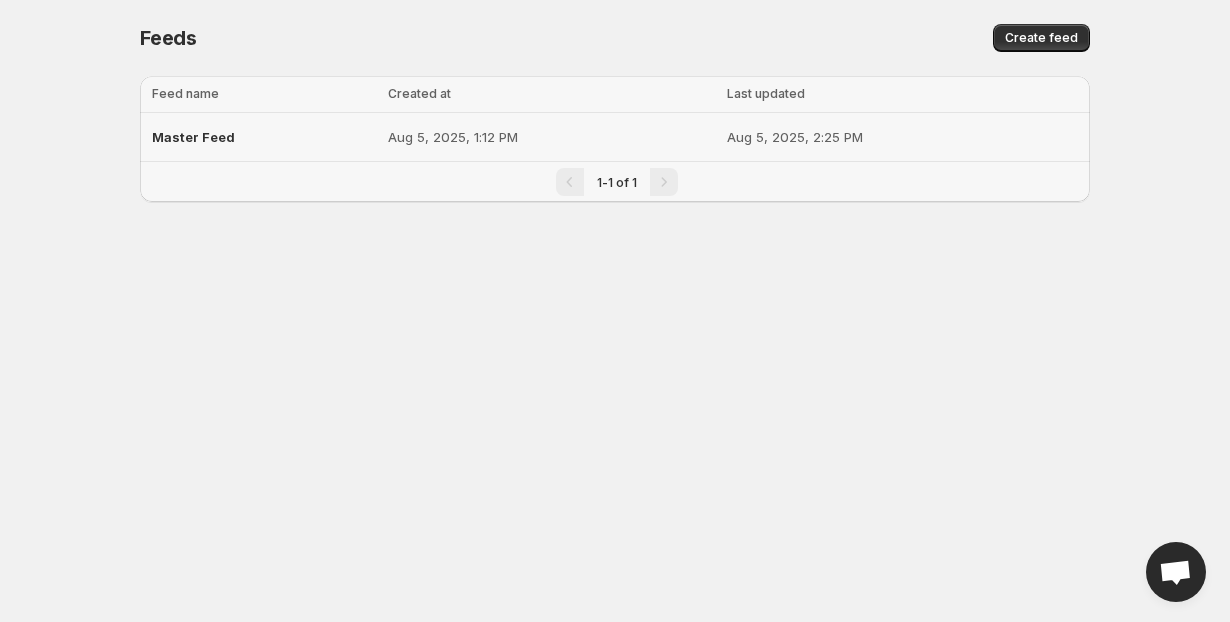 click on "Master Feed" at bounding box center (193, 137) 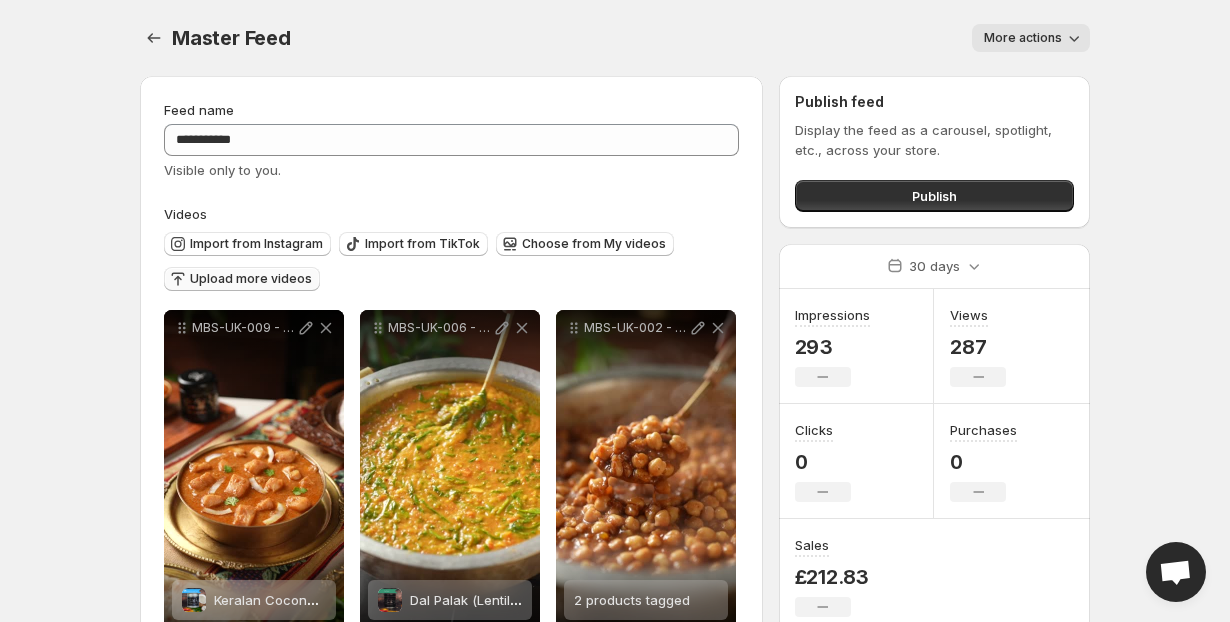 click on "Upload more videos" at bounding box center (242, 279) 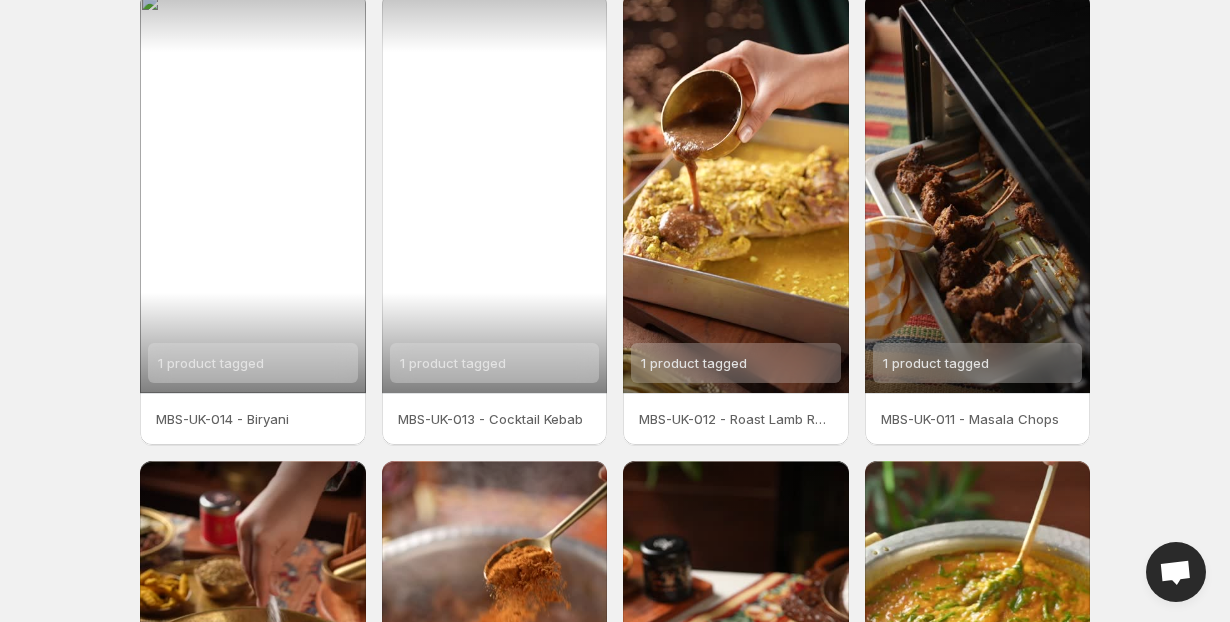 scroll, scrollTop: 0, scrollLeft: 0, axis: both 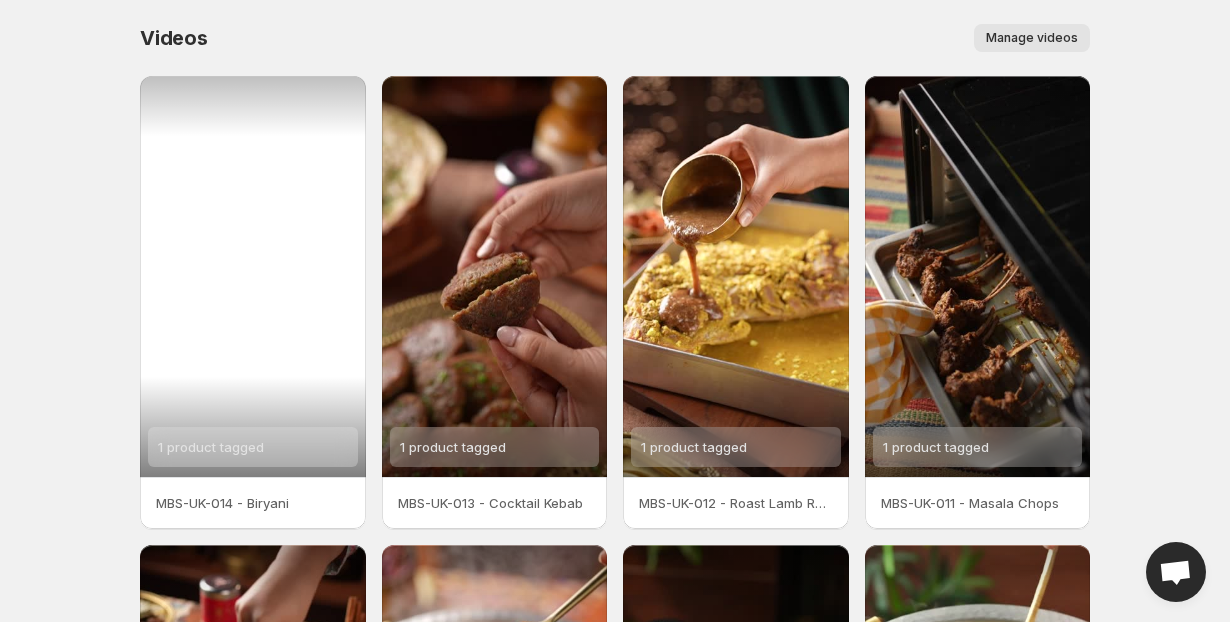 click on "1 product tagged" at bounding box center (253, 276) 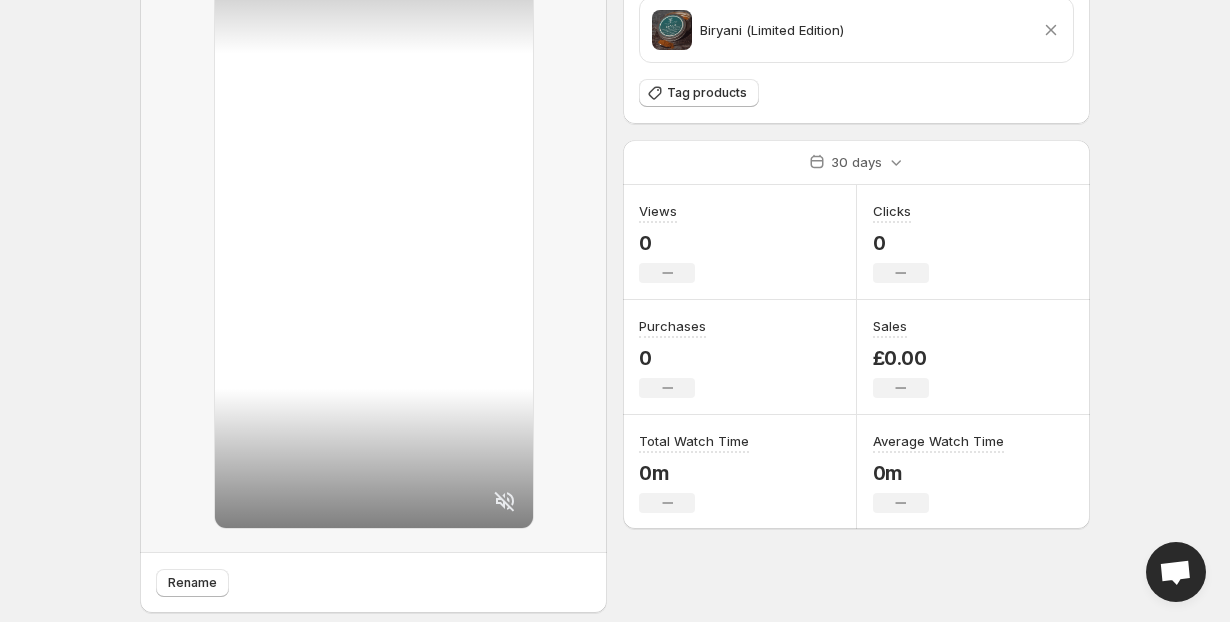 scroll, scrollTop: 186, scrollLeft: 0, axis: vertical 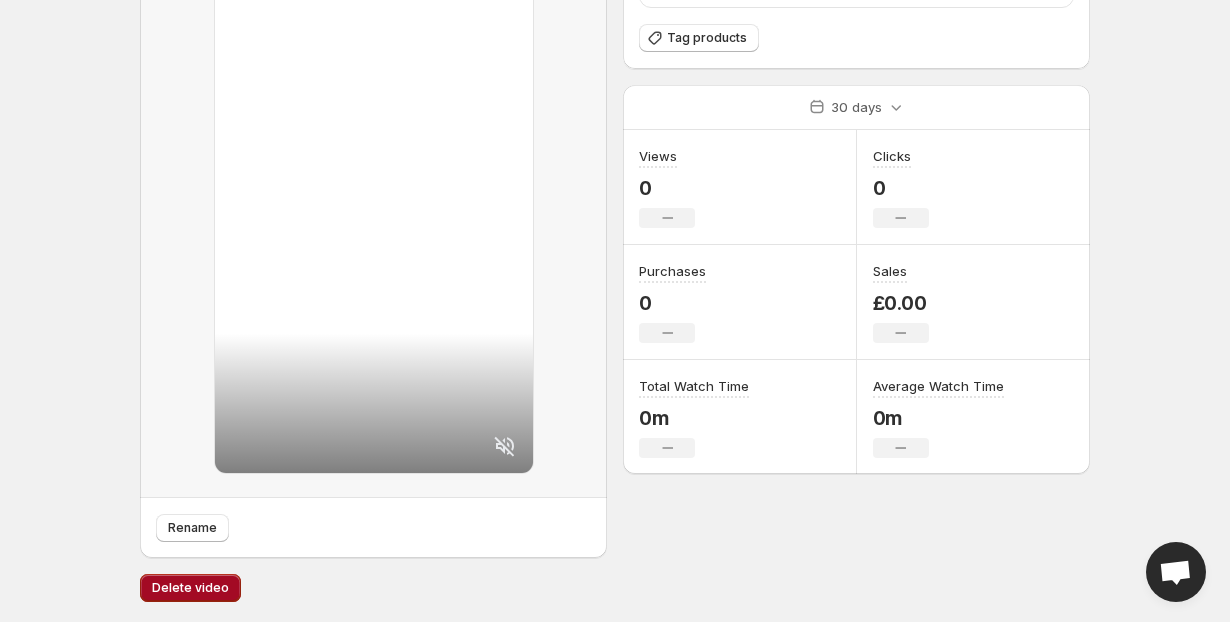 click on "Delete video" at bounding box center (190, 588) 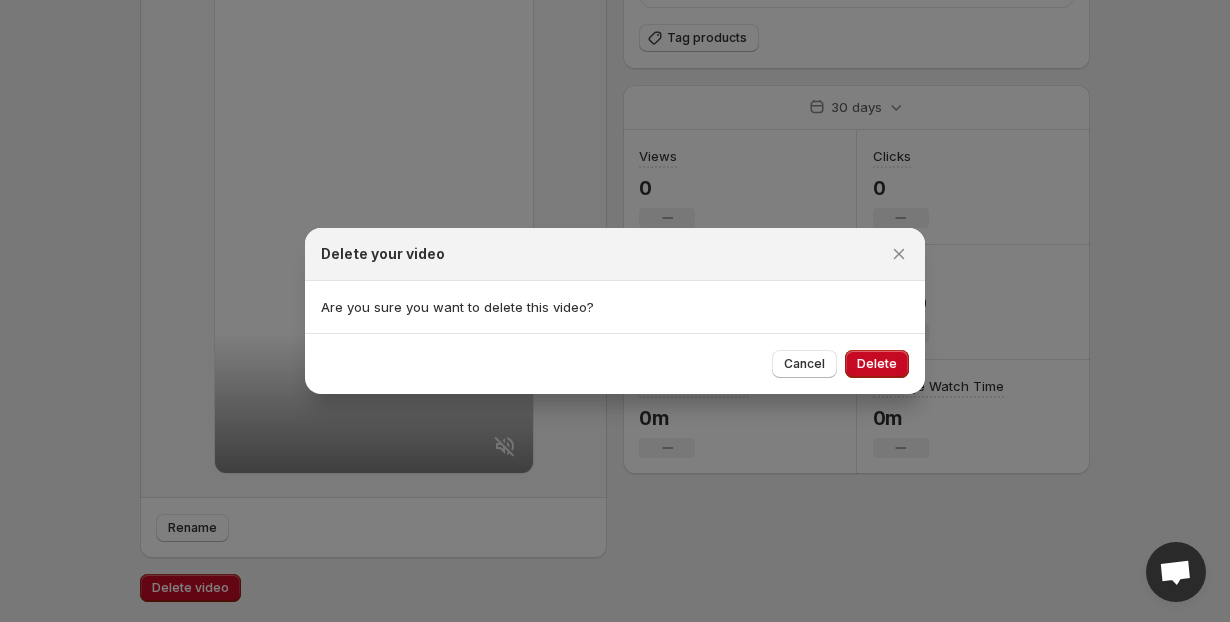 click on "Cancel Delete" at bounding box center [615, 363] 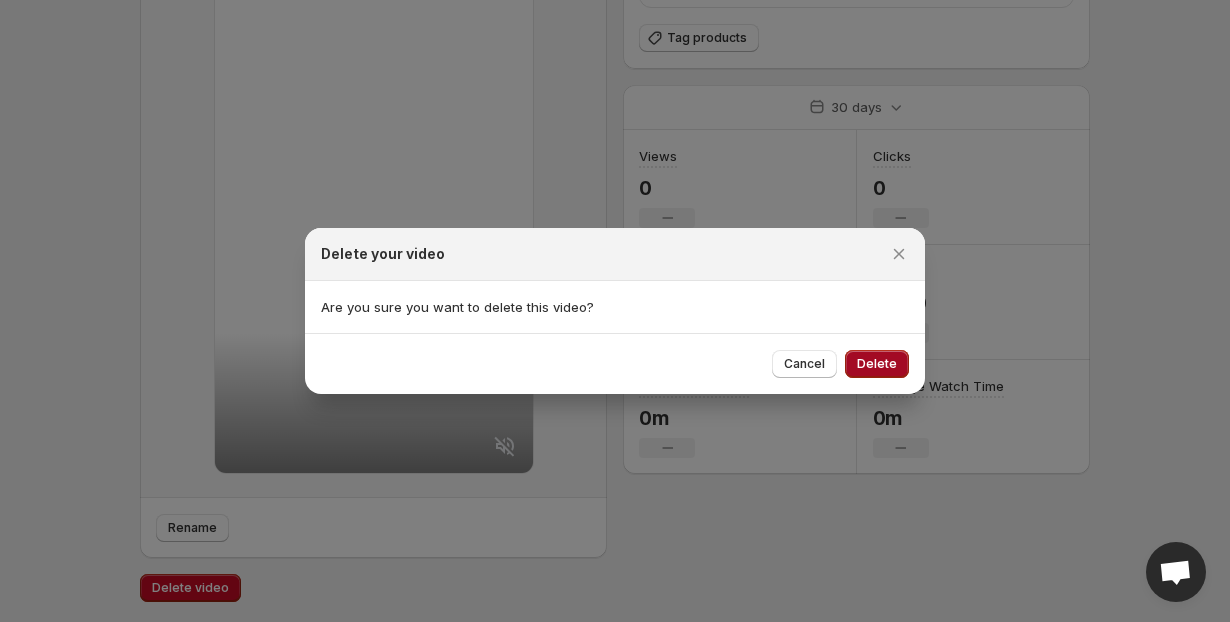 click on "Delete" at bounding box center [877, 364] 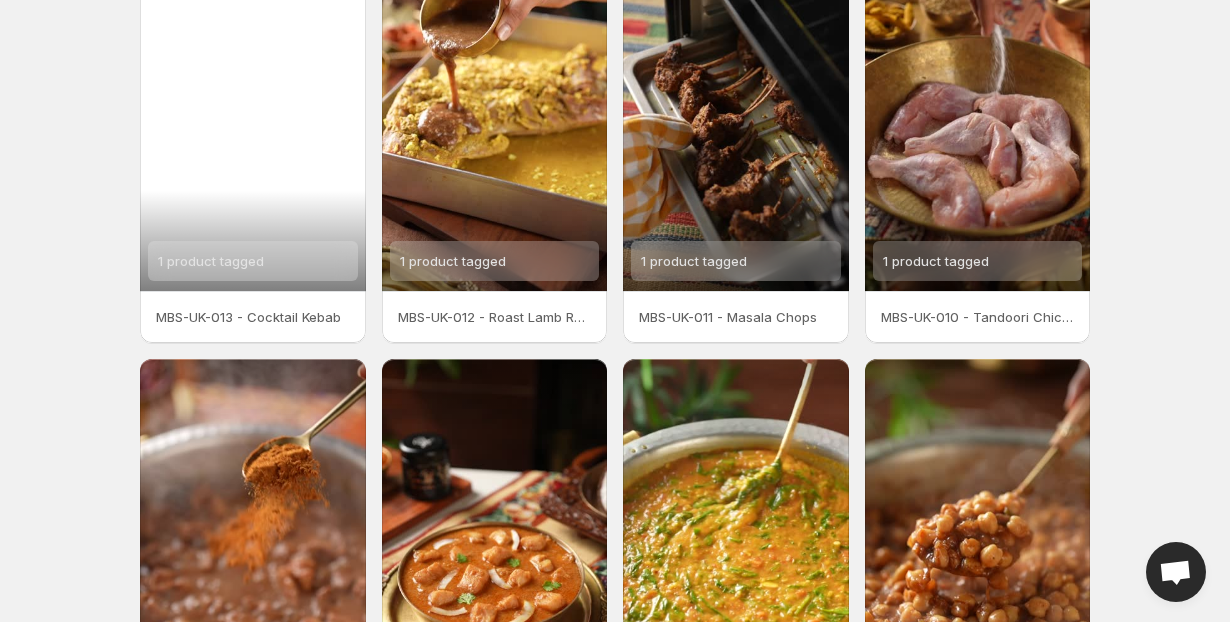 scroll, scrollTop: 0, scrollLeft: 0, axis: both 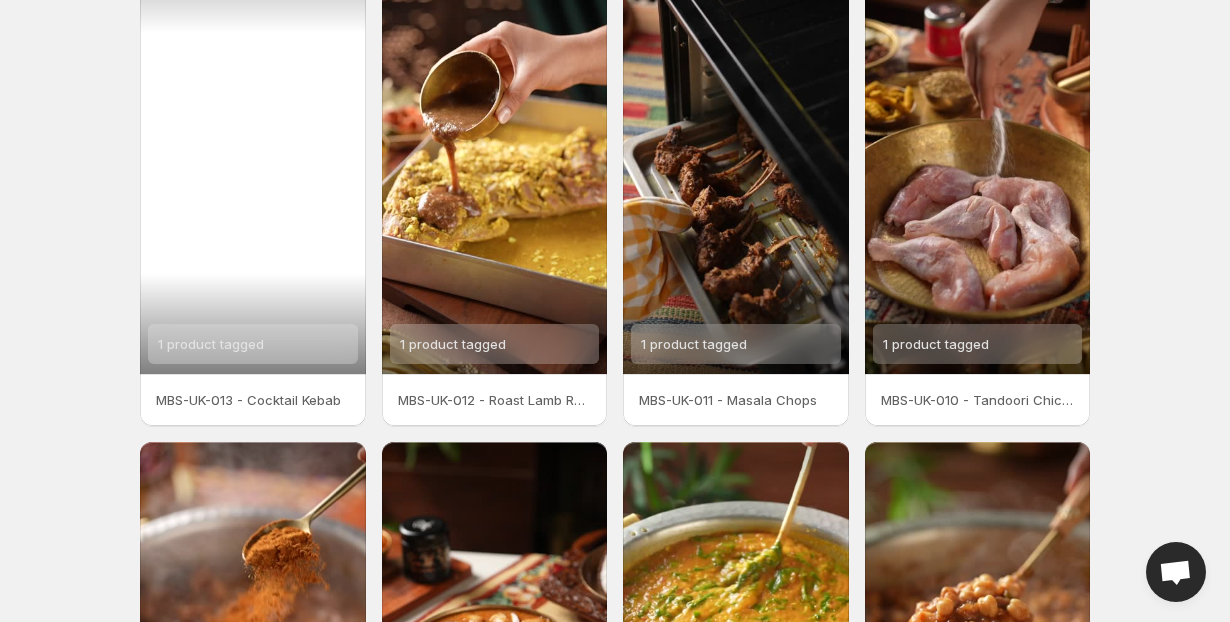 click on "1 product tagged" at bounding box center (253, 173) 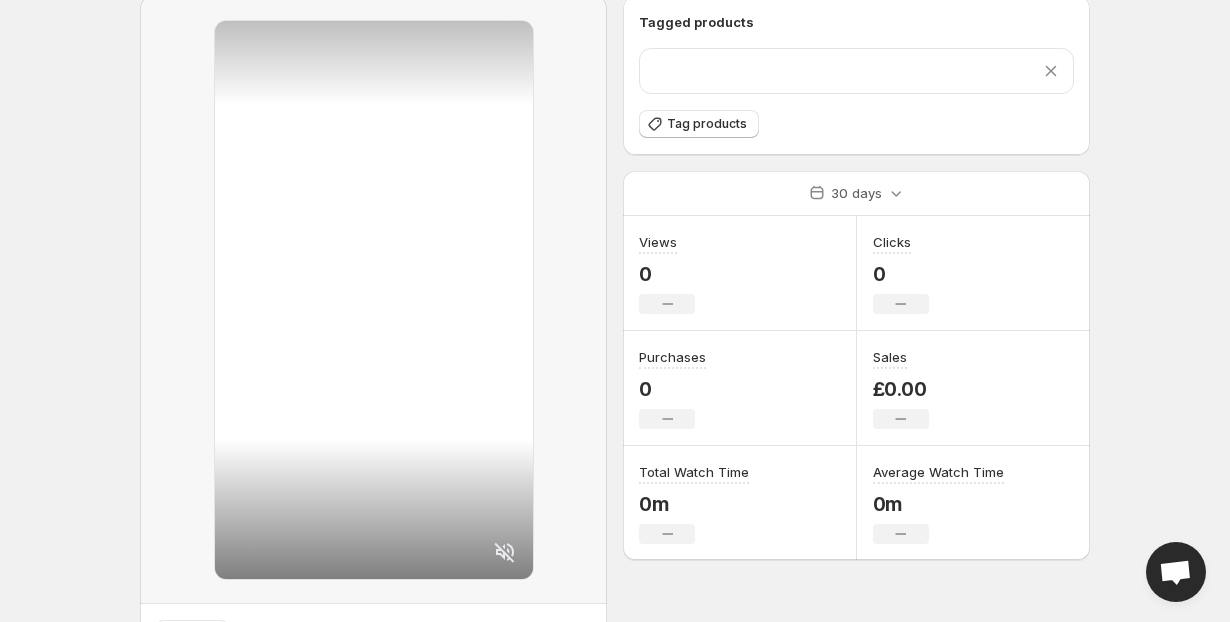 scroll, scrollTop: 186, scrollLeft: 0, axis: vertical 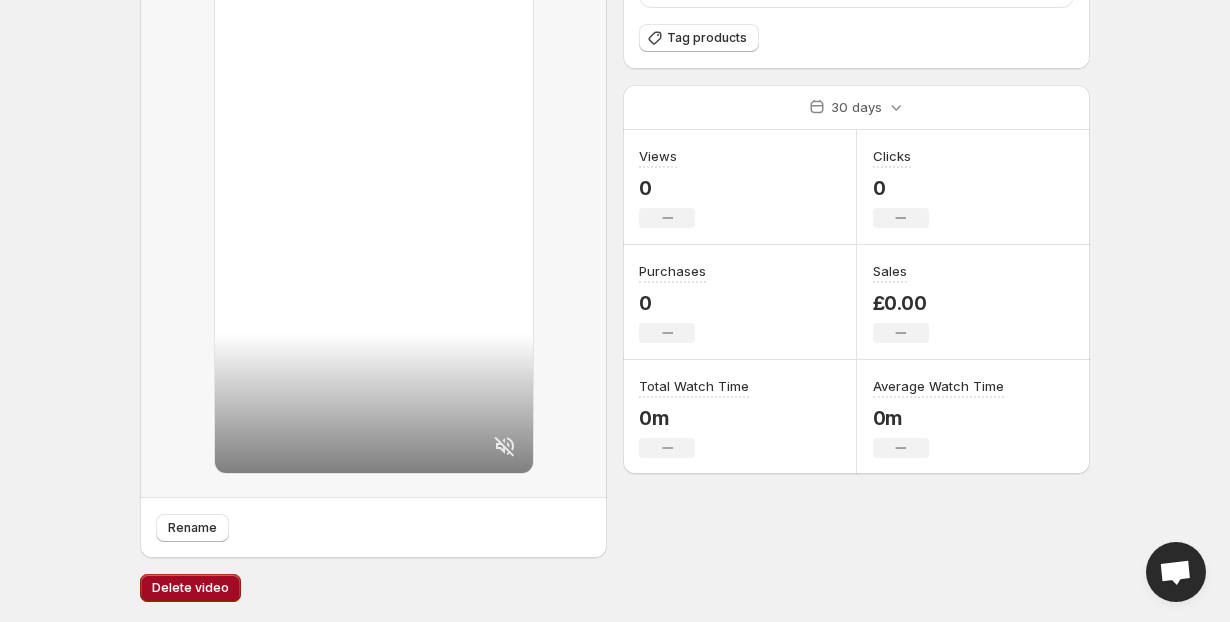 click on "Delete video" at bounding box center [190, 588] 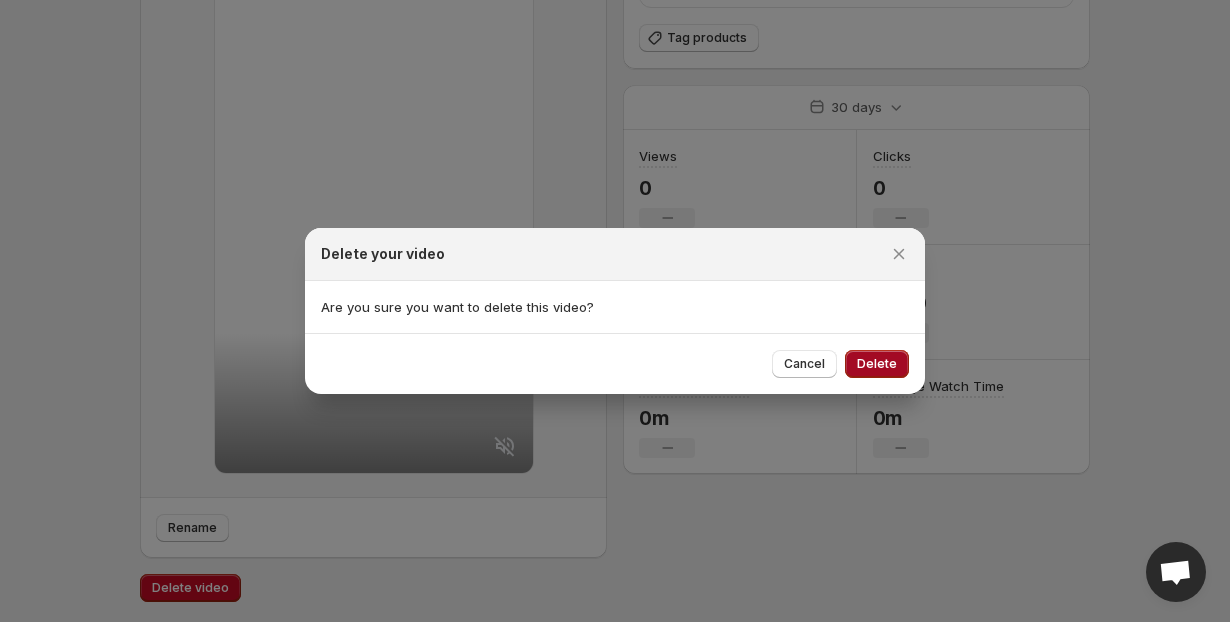 click on "Delete" at bounding box center (877, 364) 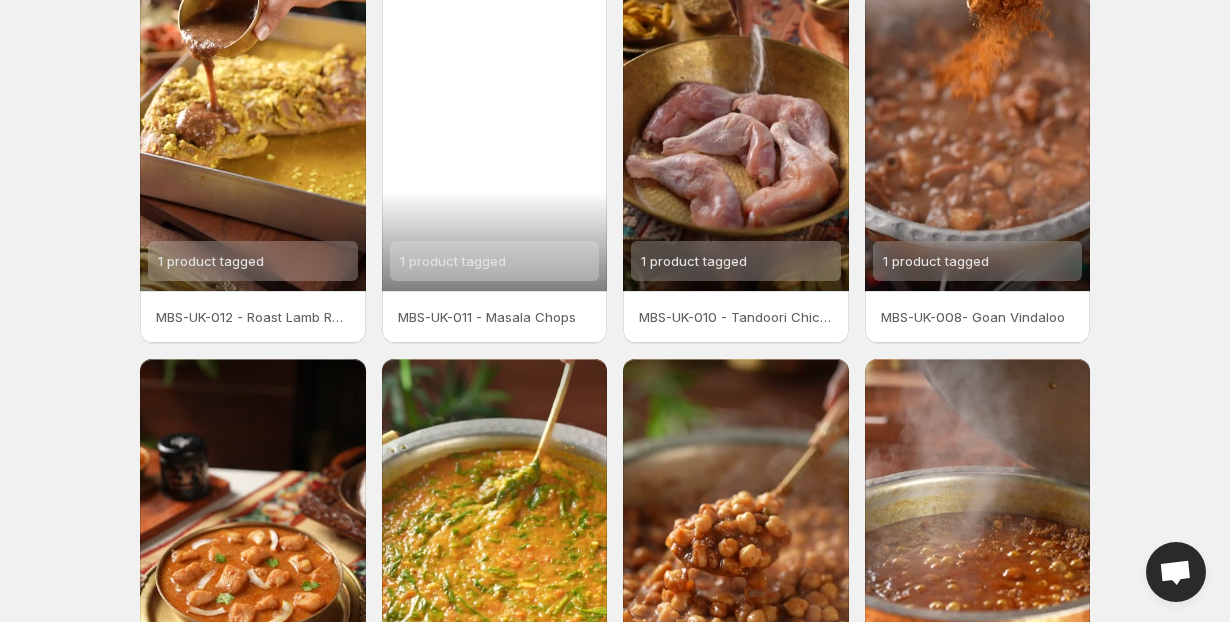 scroll, scrollTop: 0, scrollLeft: 0, axis: both 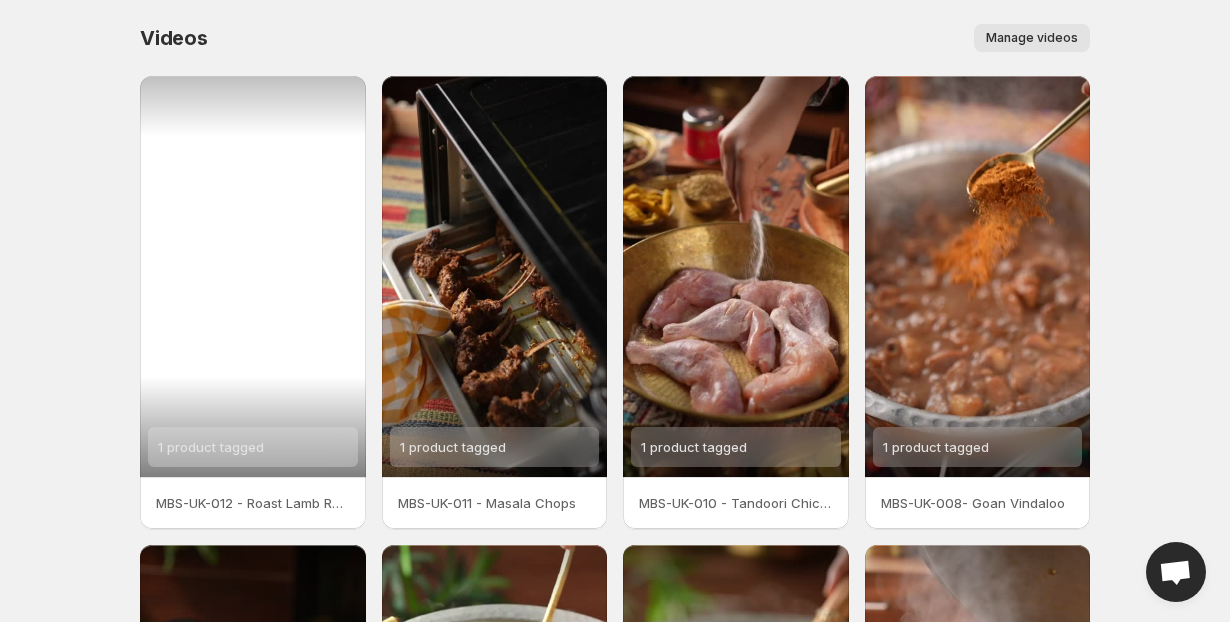 click on "1 product tagged" at bounding box center [253, 276] 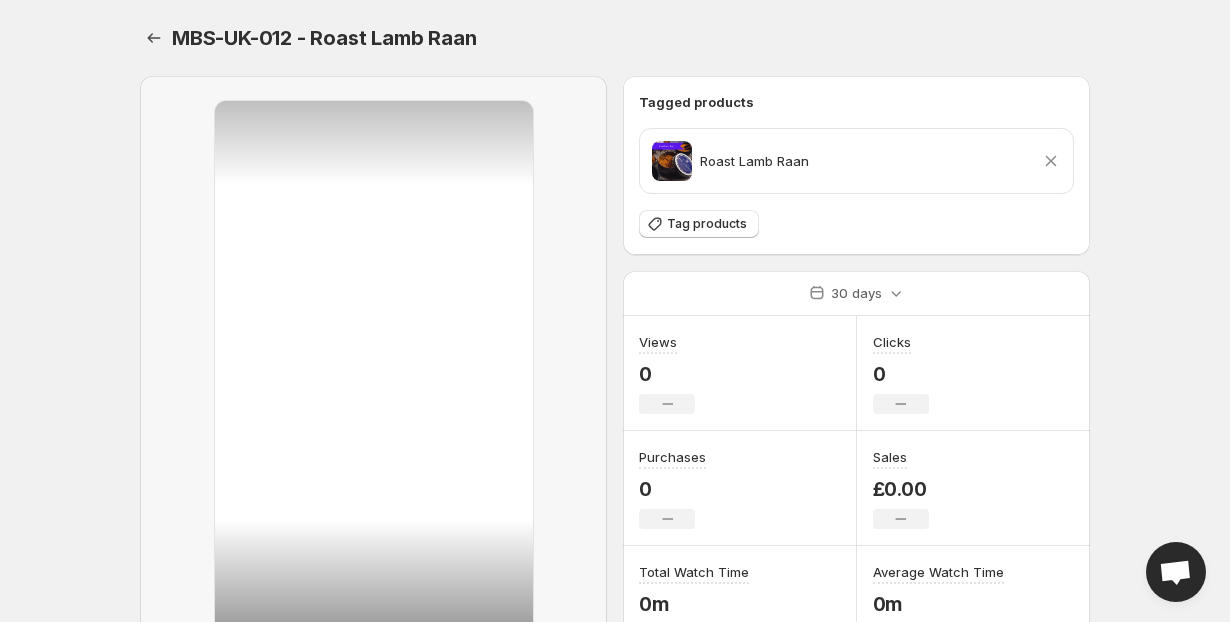 scroll, scrollTop: 186, scrollLeft: 0, axis: vertical 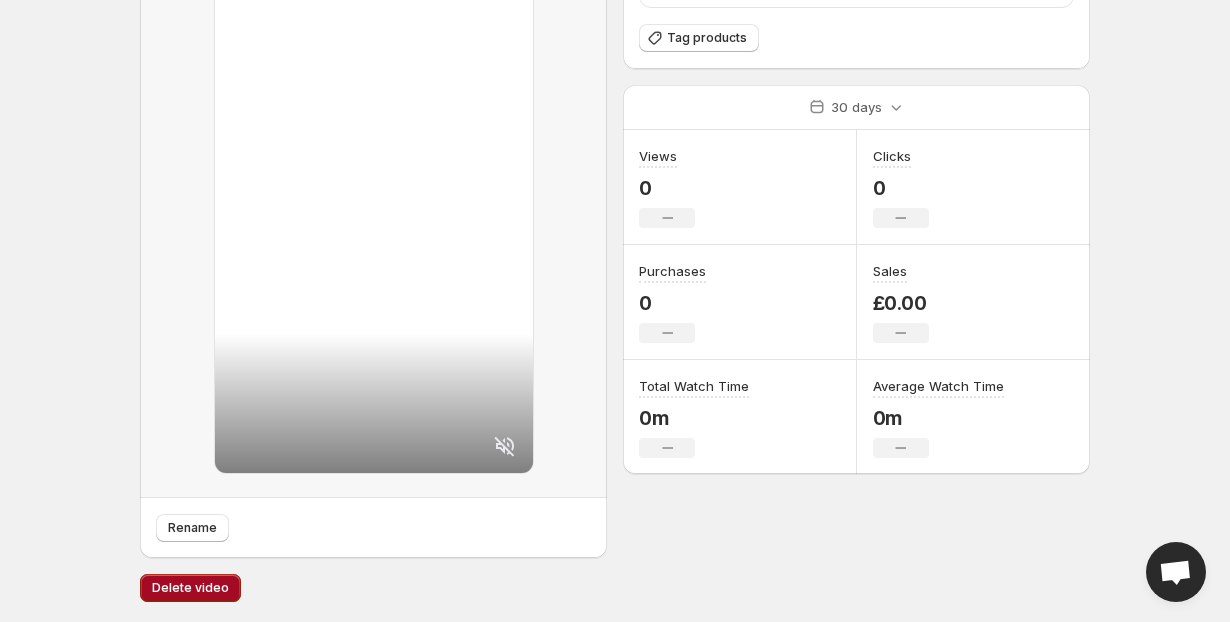 click on "Delete video" at bounding box center [190, 588] 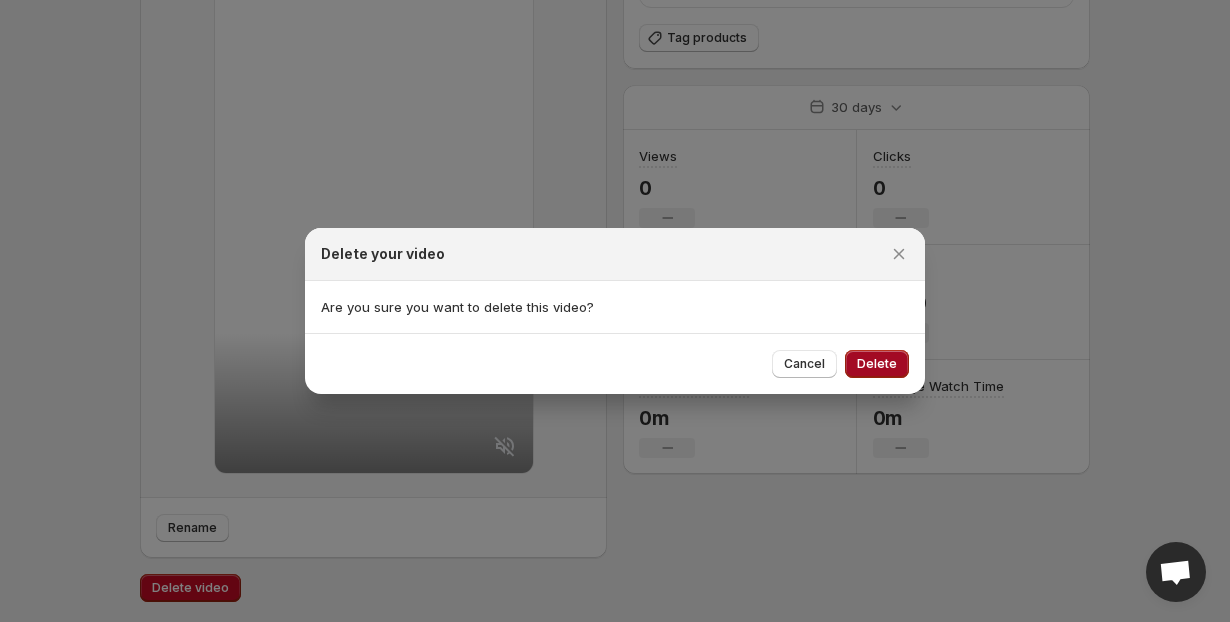 click on "Delete" at bounding box center (877, 364) 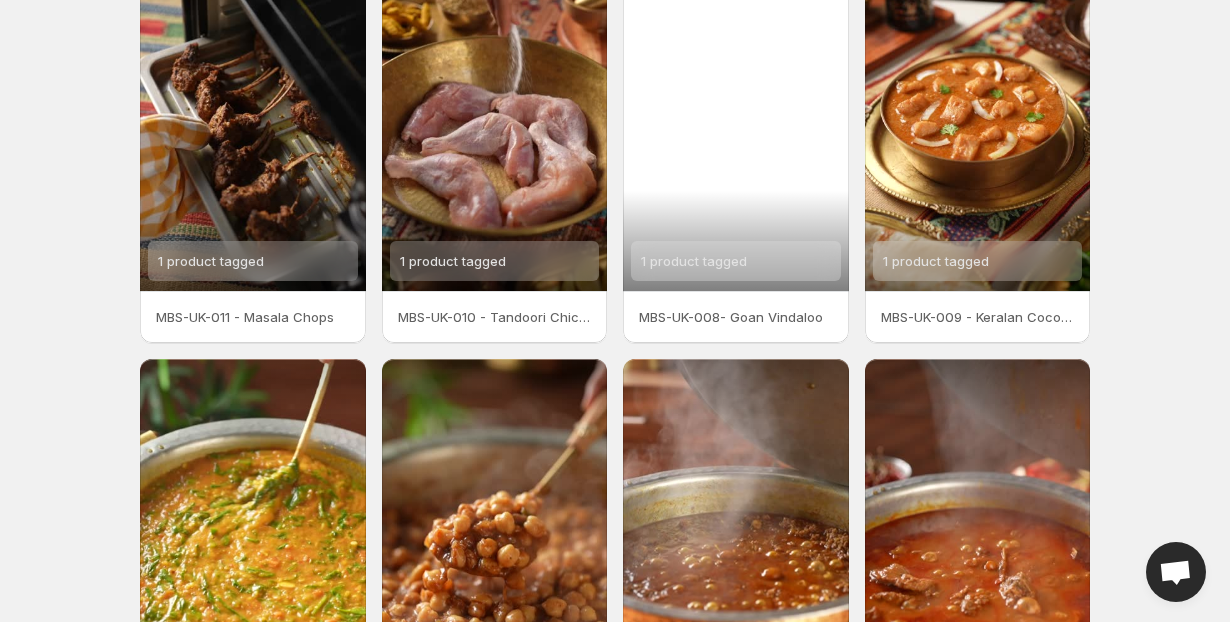 scroll, scrollTop: 0, scrollLeft: 0, axis: both 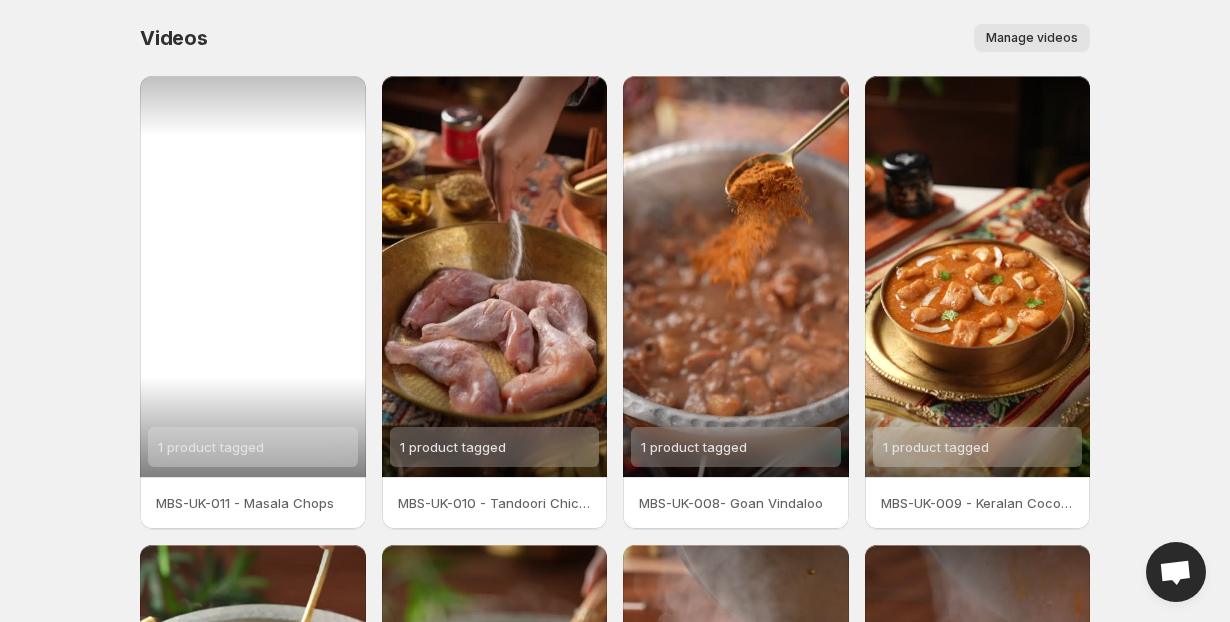 click on "1 product tagged" at bounding box center [253, 276] 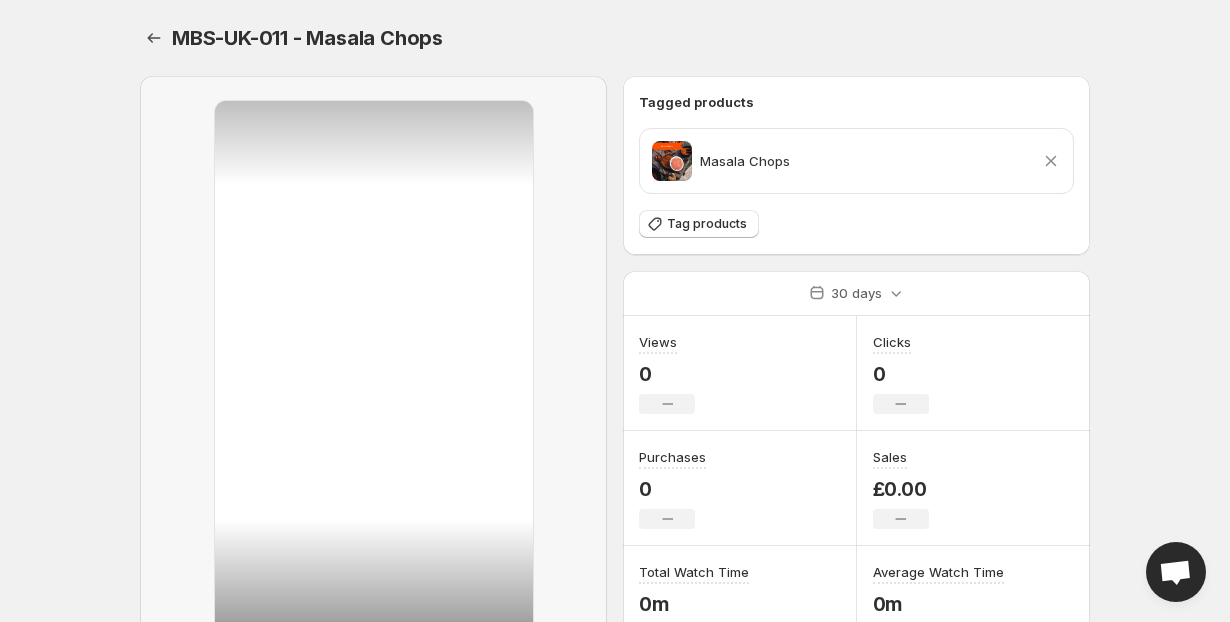 scroll, scrollTop: 186, scrollLeft: 0, axis: vertical 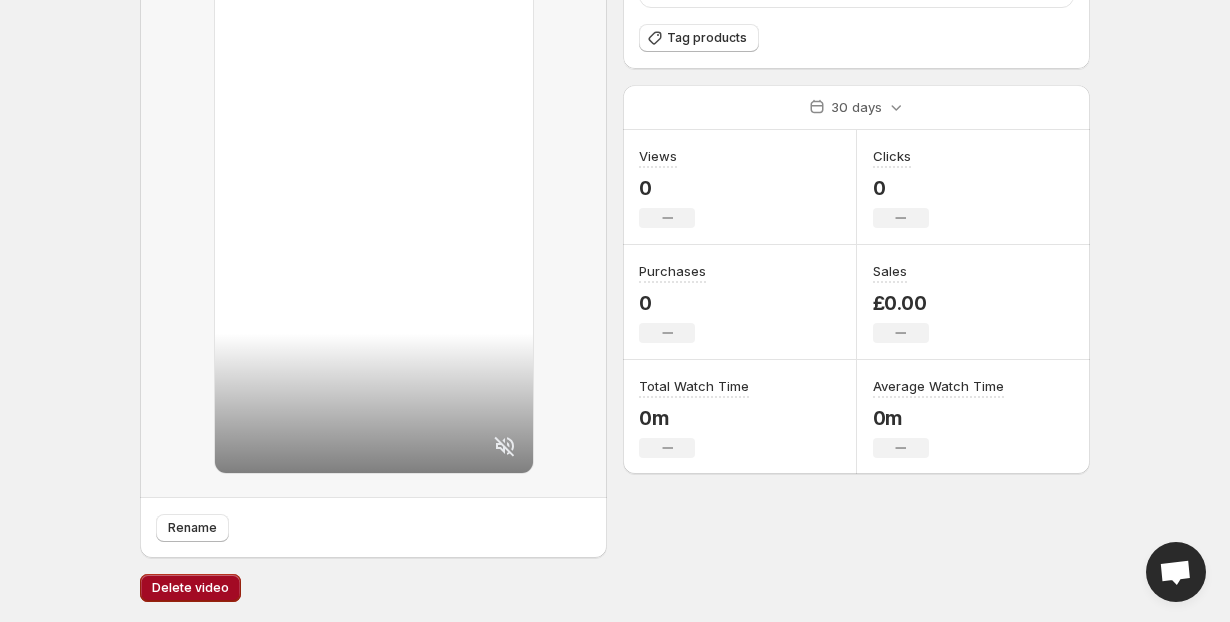 click on "Delete video" at bounding box center [190, 588] 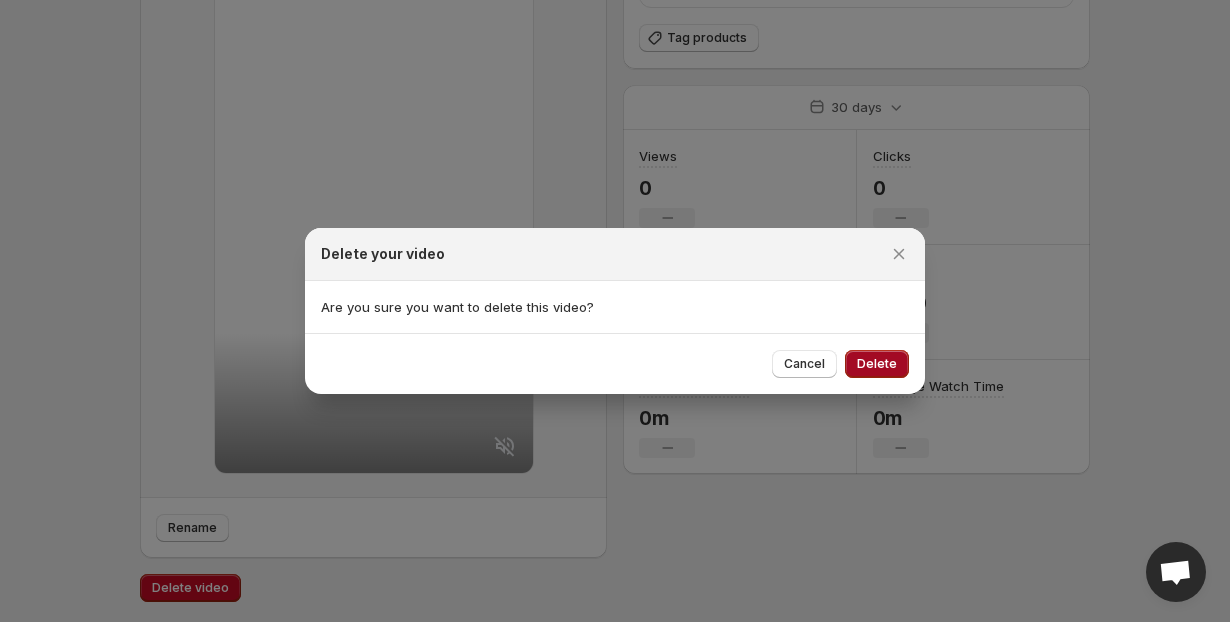 click on "Delete" at bounding box center (877, 364) 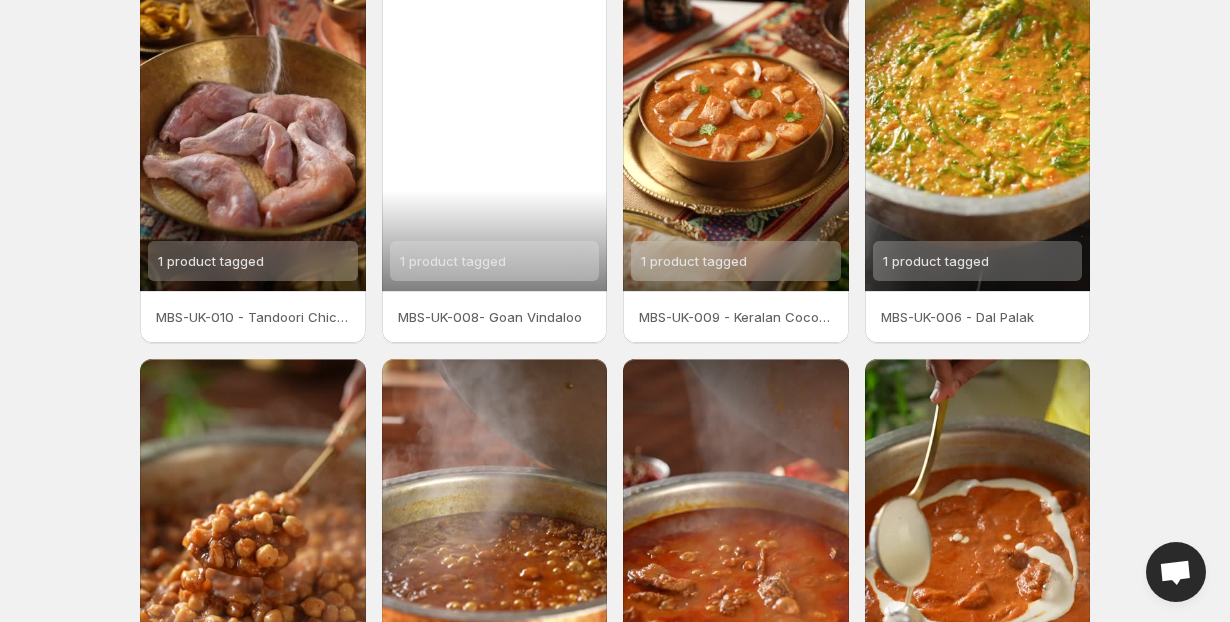 scroll, scrollTop: 0, scrollLeft: 0, axis: both 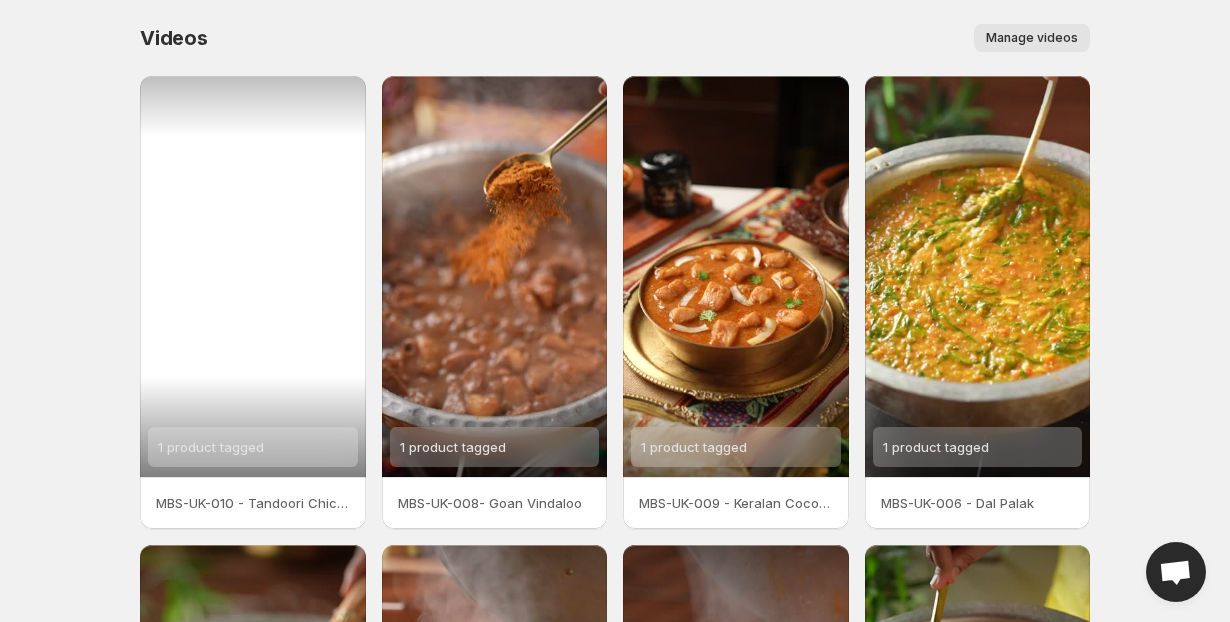 click on "1 product tagged" at bounding box center (253, 276) 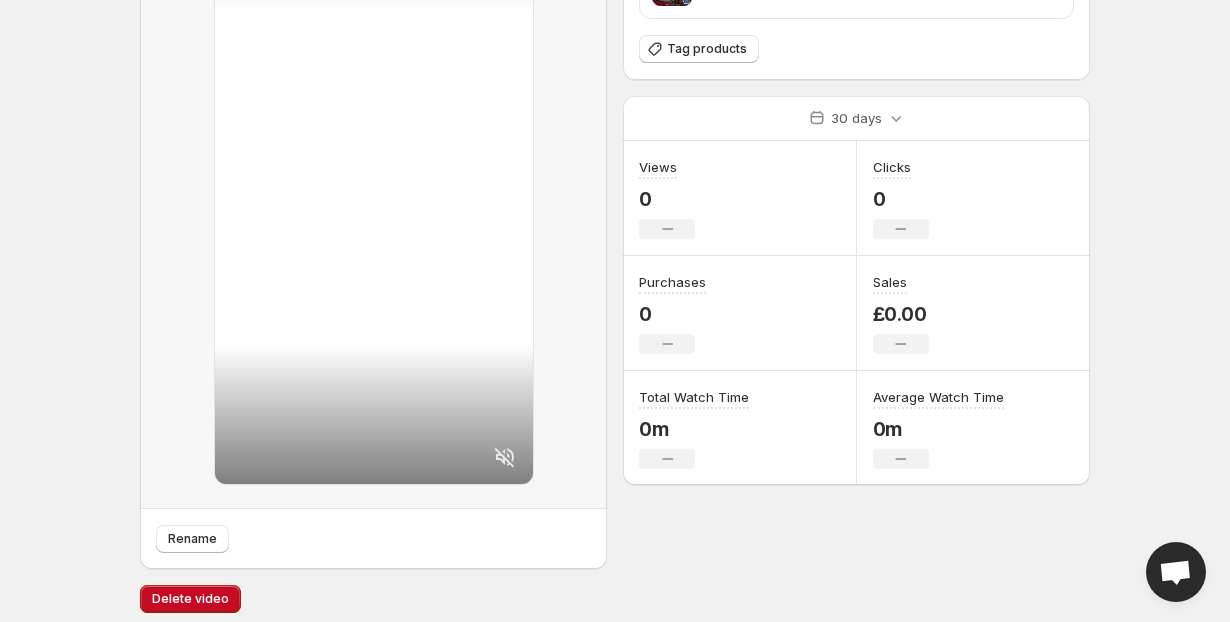 scroll, scrollTop: 186, scrollLeft: 0, axis: vertical 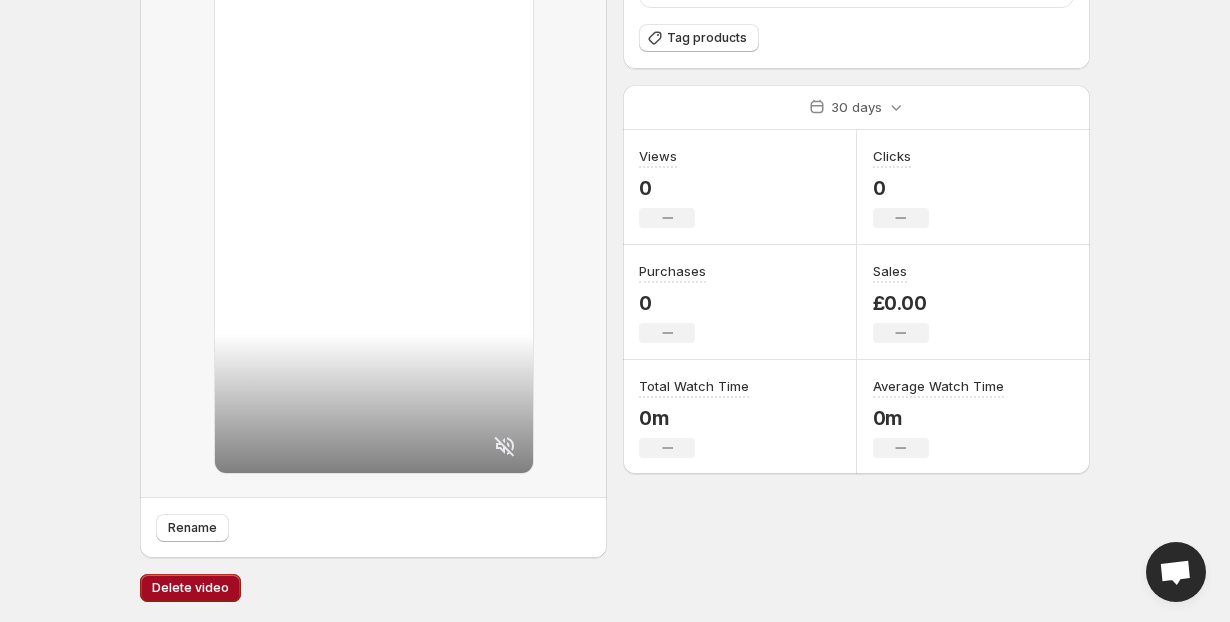 click on "Delete video" at bounding box center [190, 588] 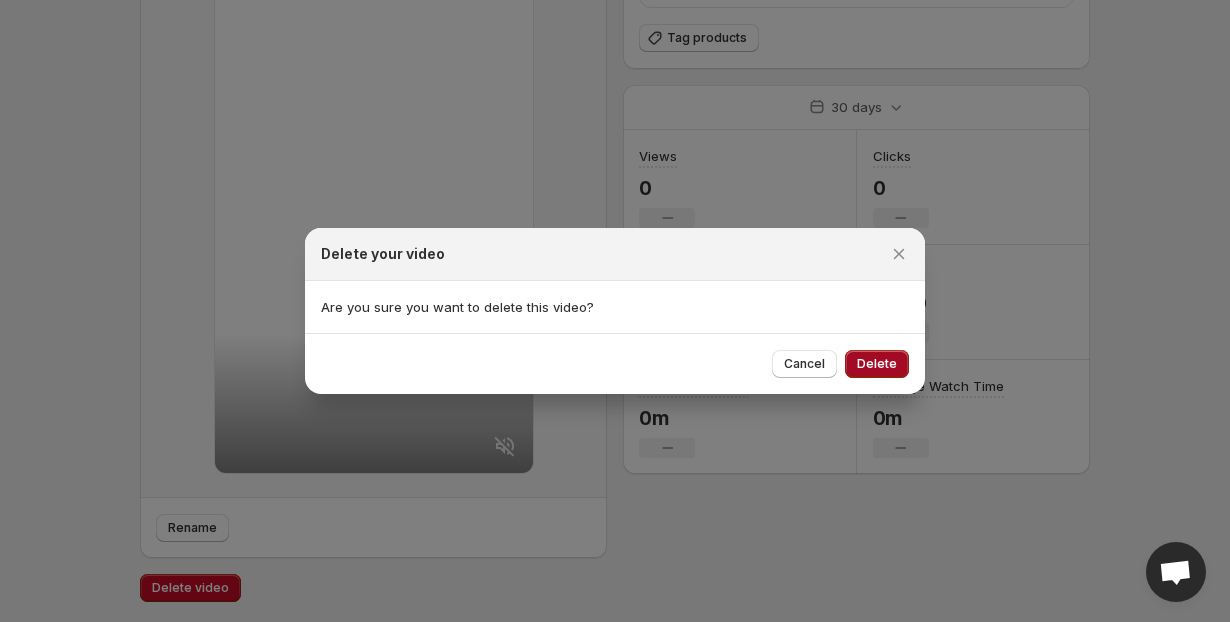 click on "Delete" at bounding box center (877, 364) 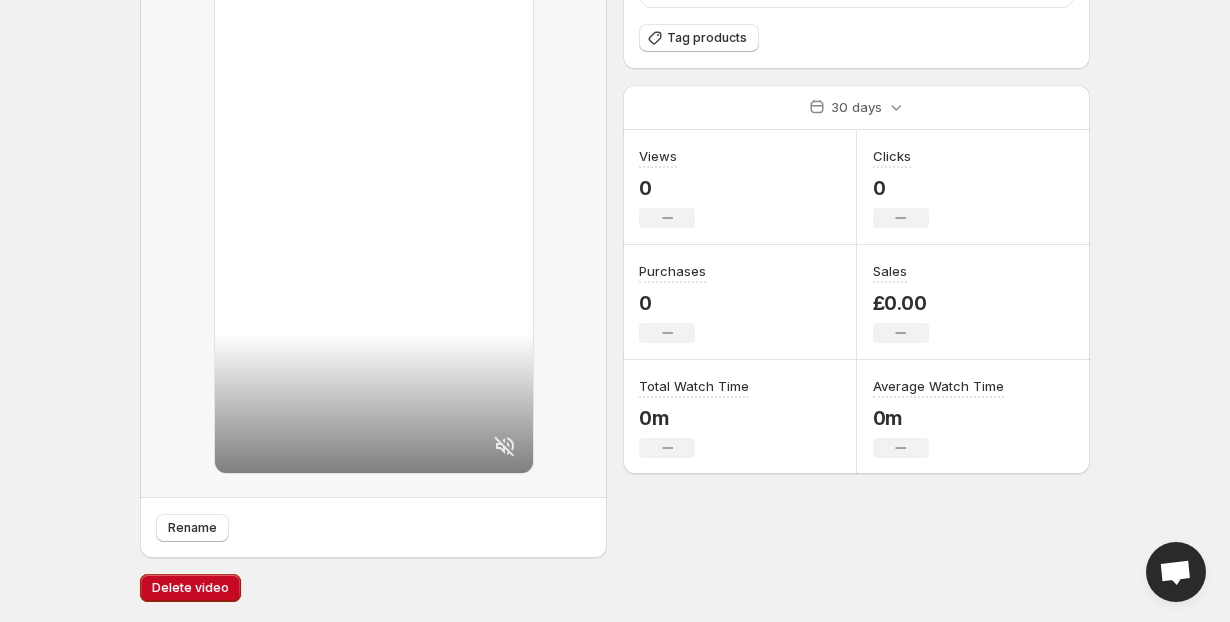scroll, scrollTop: 0, scrollLeft: 0, axis: both 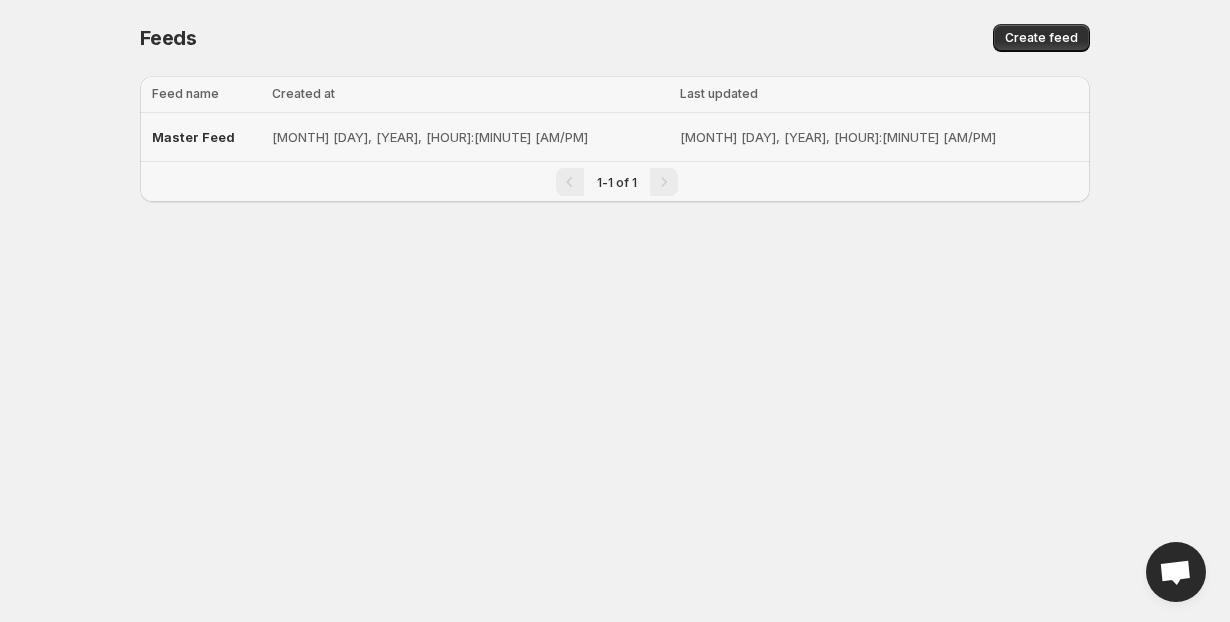 click on "Master Feed" at bounding box center [206, 137] 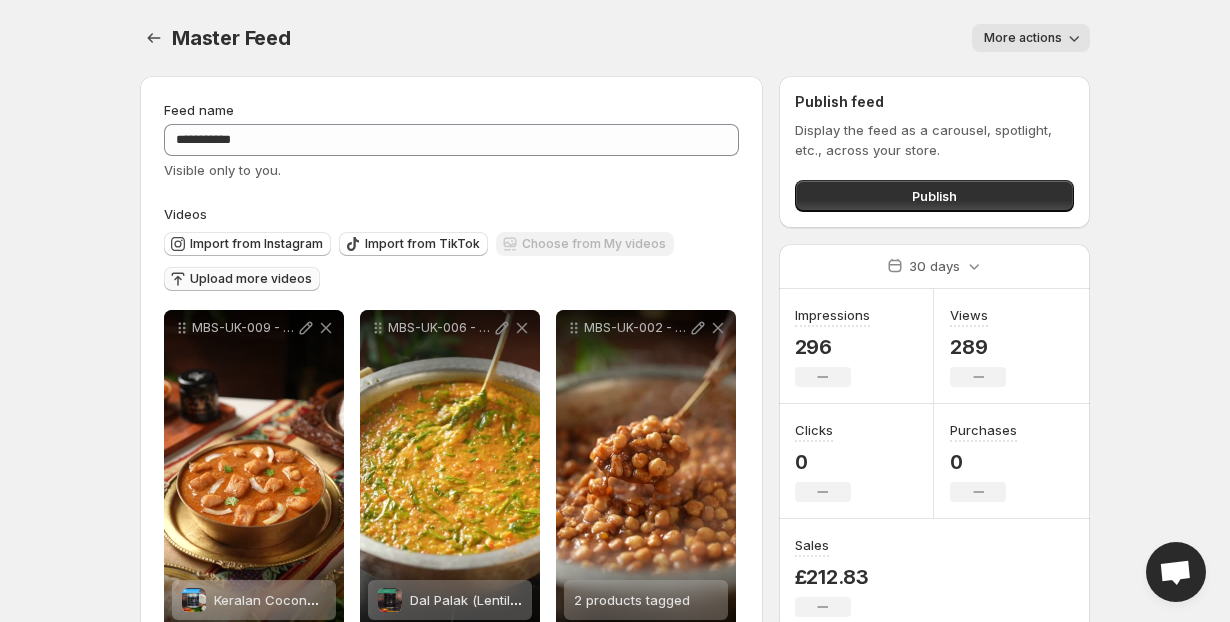click on "Upload more videos" at bounding box center [251, 279] 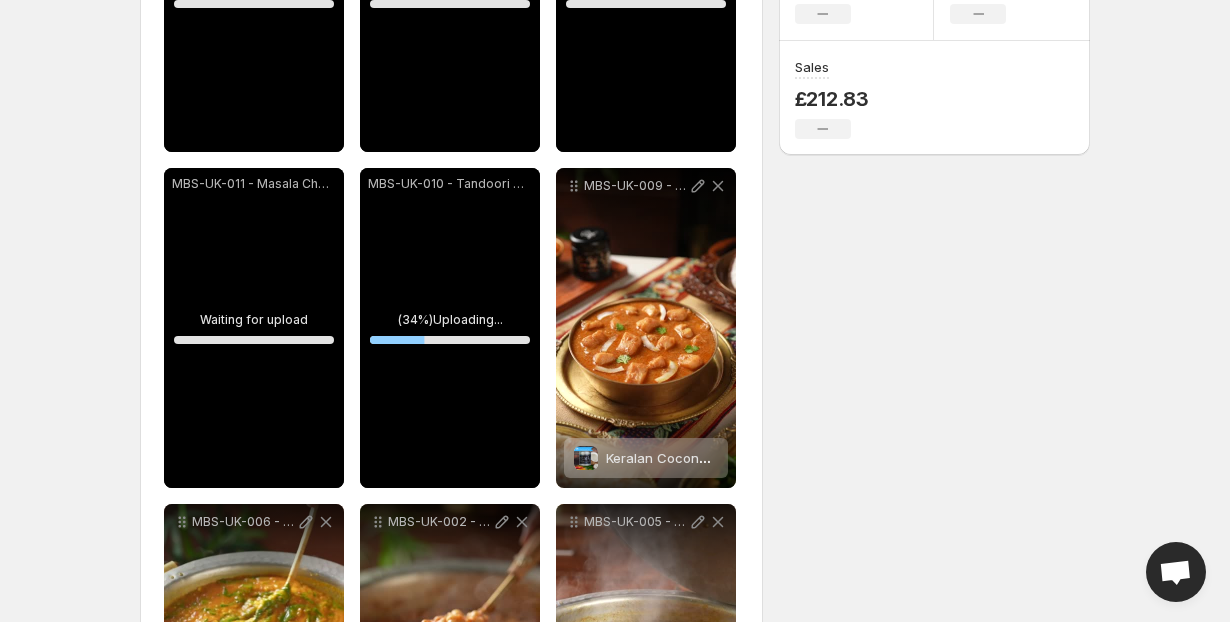 scroll, scrollTop: 484, scrollLeft: 0, axis: vertical 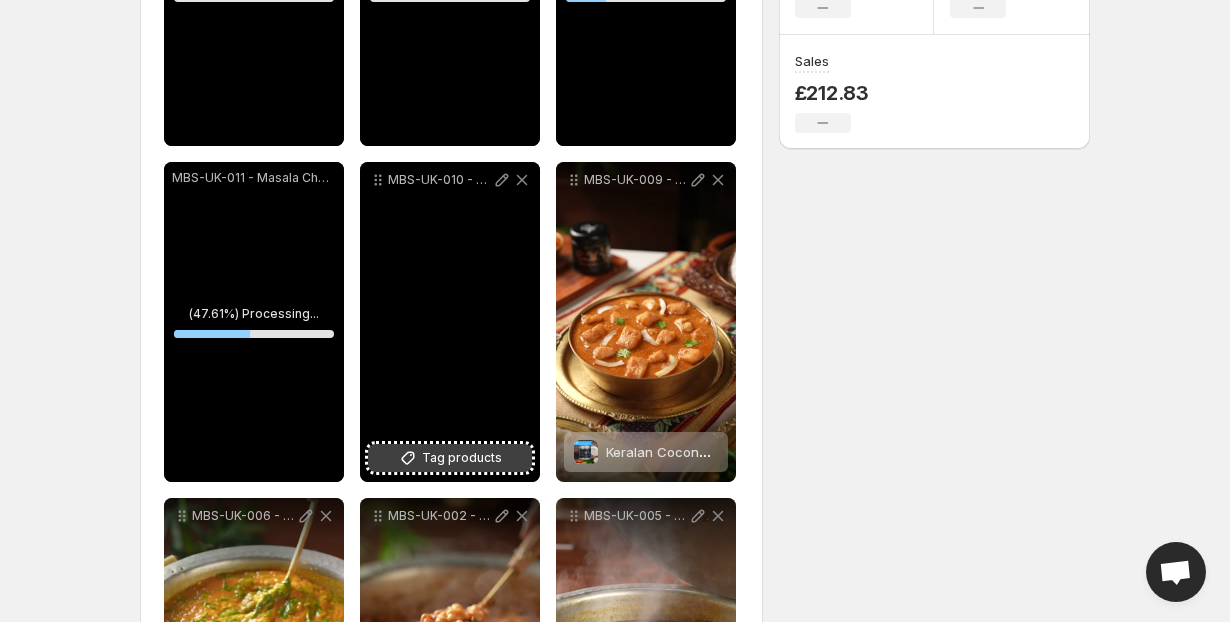 click on "Tag products" at bounding box center [462, 458] 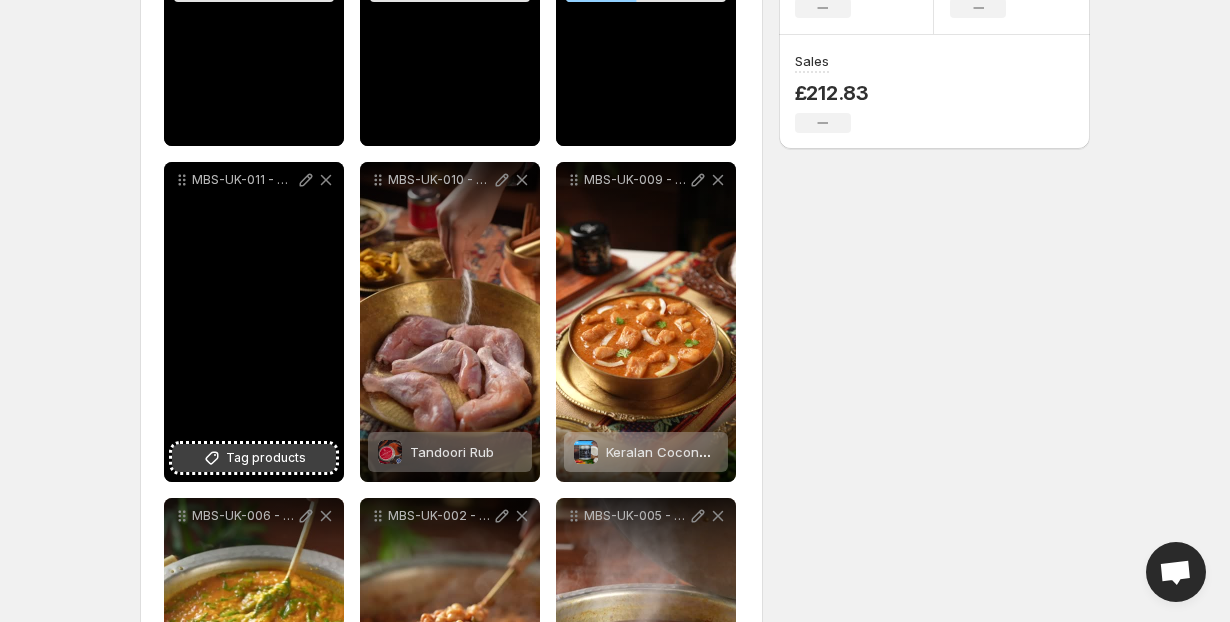 click on "Tag products" at bounding box center (266, 458) 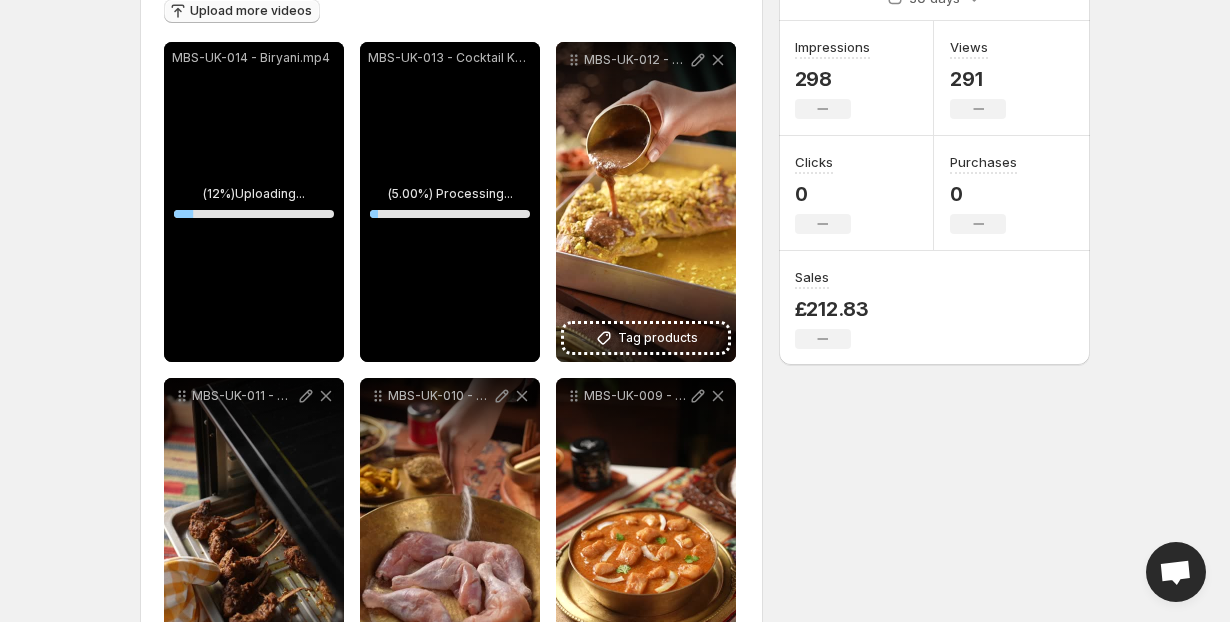 scroll, scrollTop: 276, scrollLeft: 0, axis: vertical 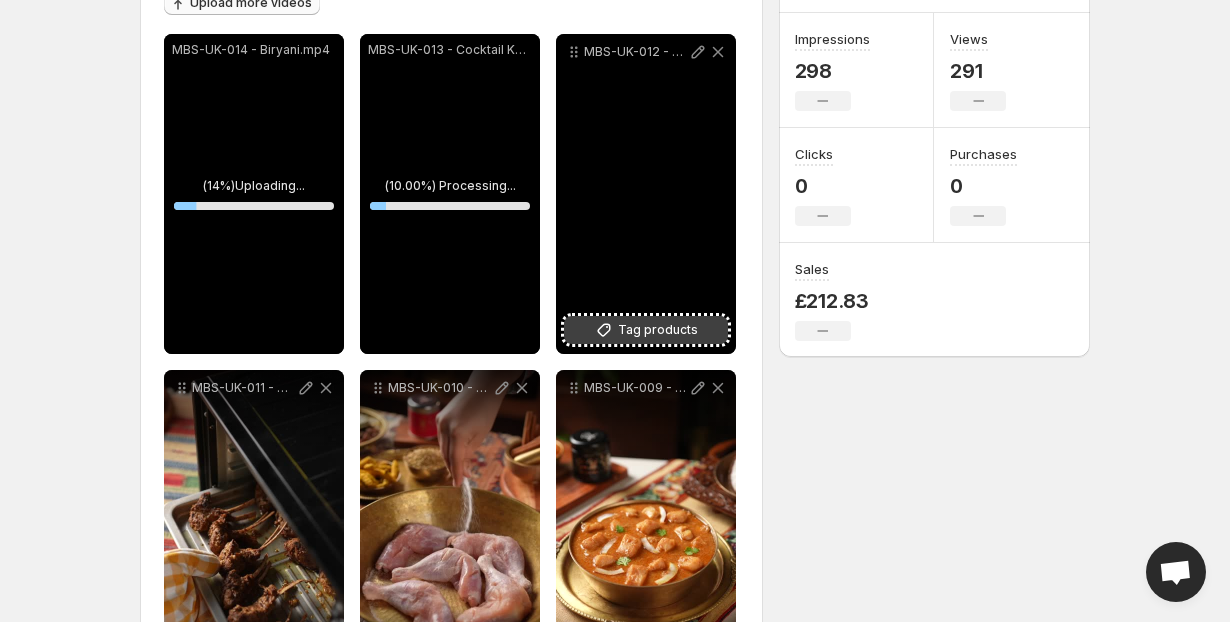 click on "Tag products" at bounding box center (646, 330) 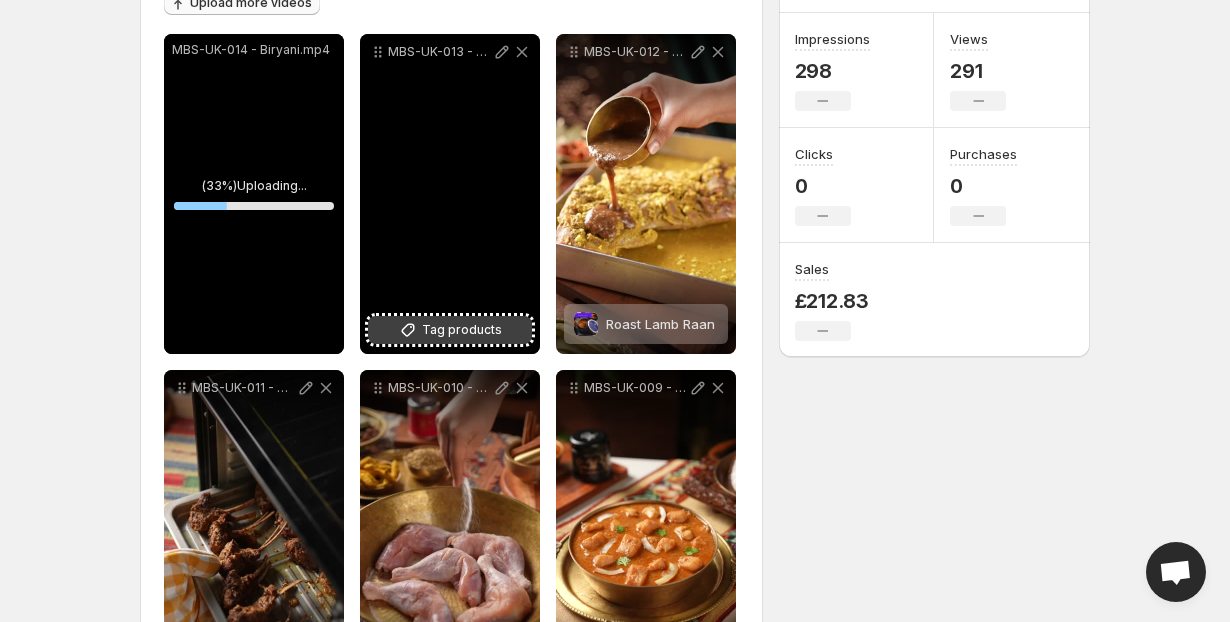 click on "Tag products" at bounding box center [462, 330] 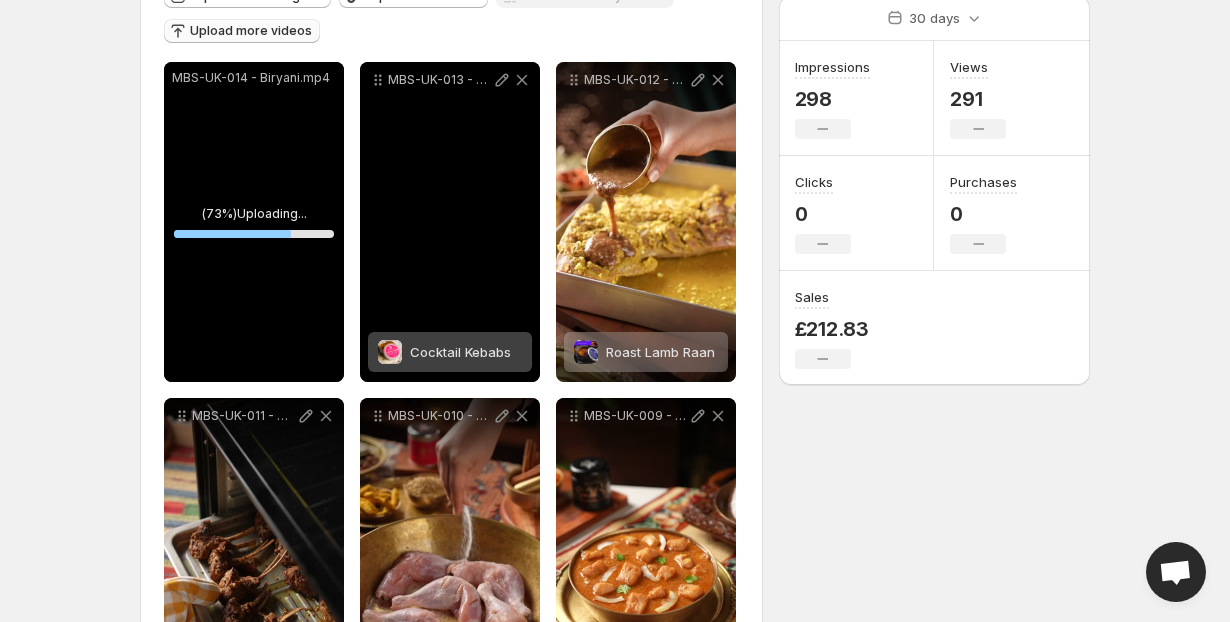 scroll, scrollTop: 253, scrollLeft: 0, axis: vertical 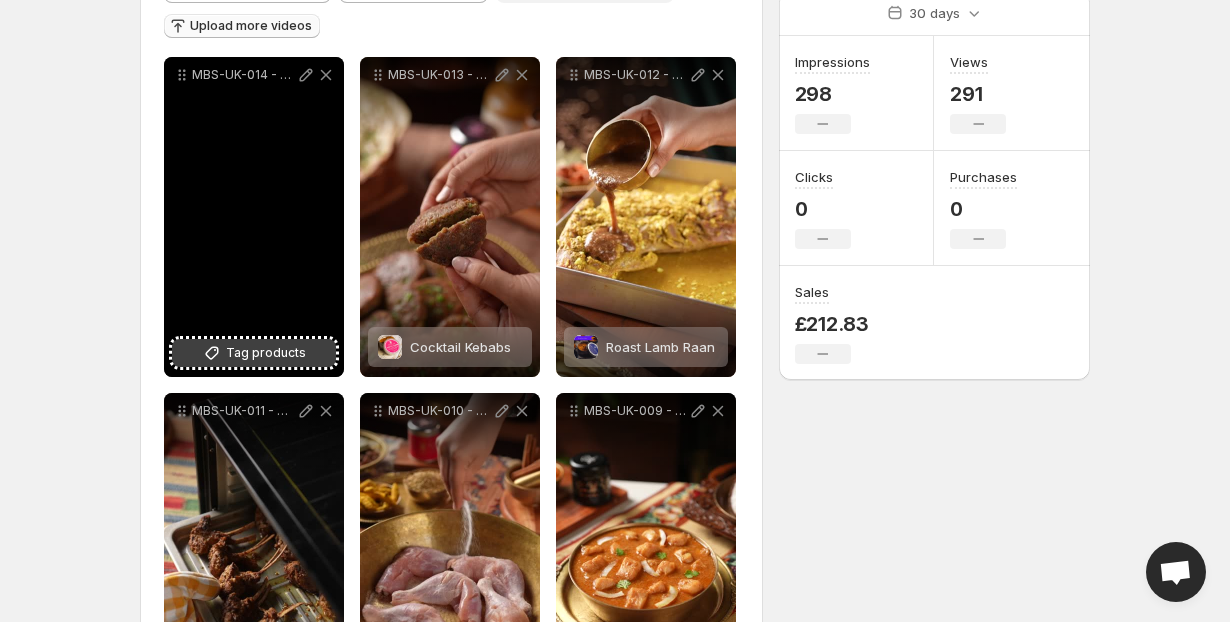 click on "Tag products" at bounding box center (266, 353) 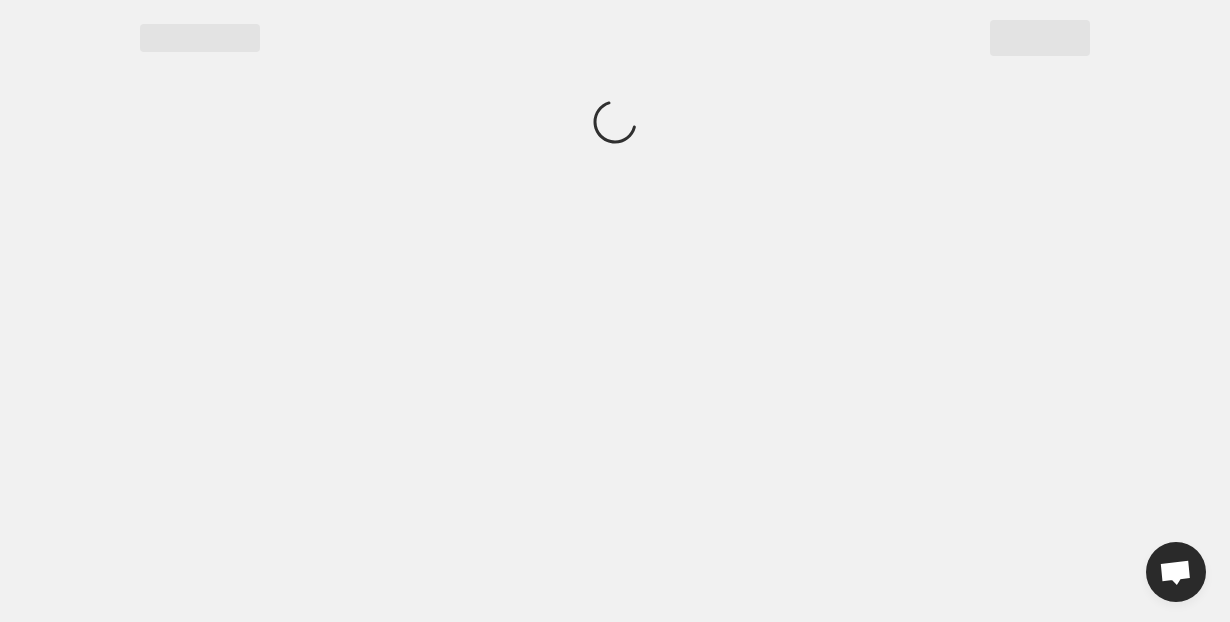 scroll, scrollTop: 0, scrollLeft: 0, axis: both 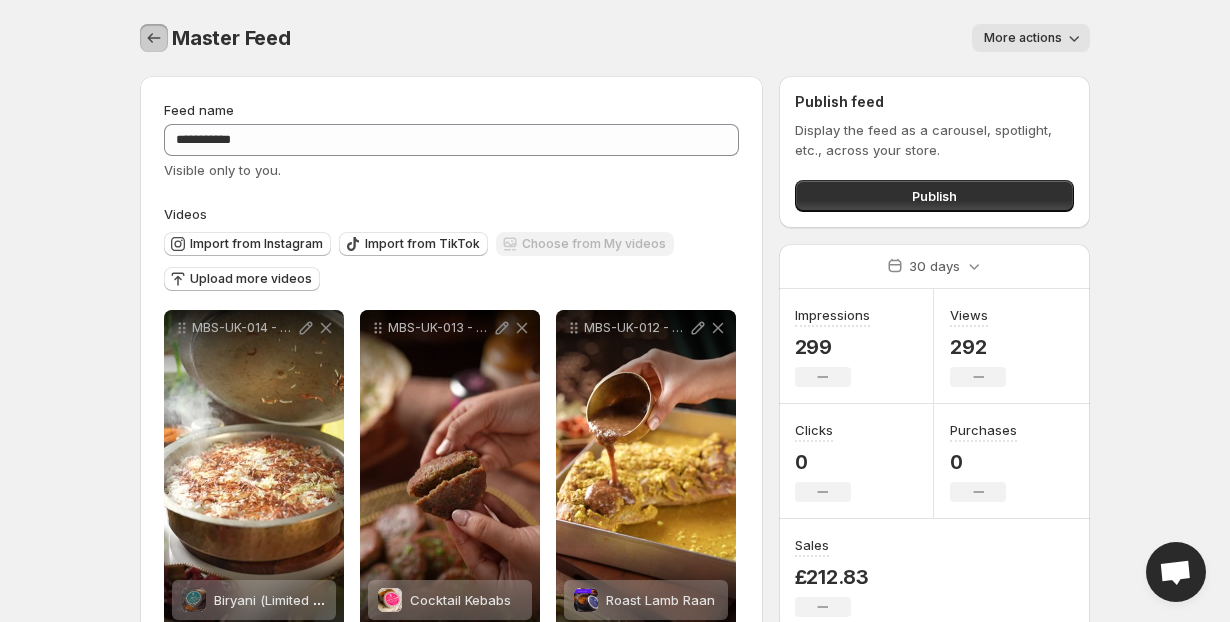 click at bounding box center [154, 38] 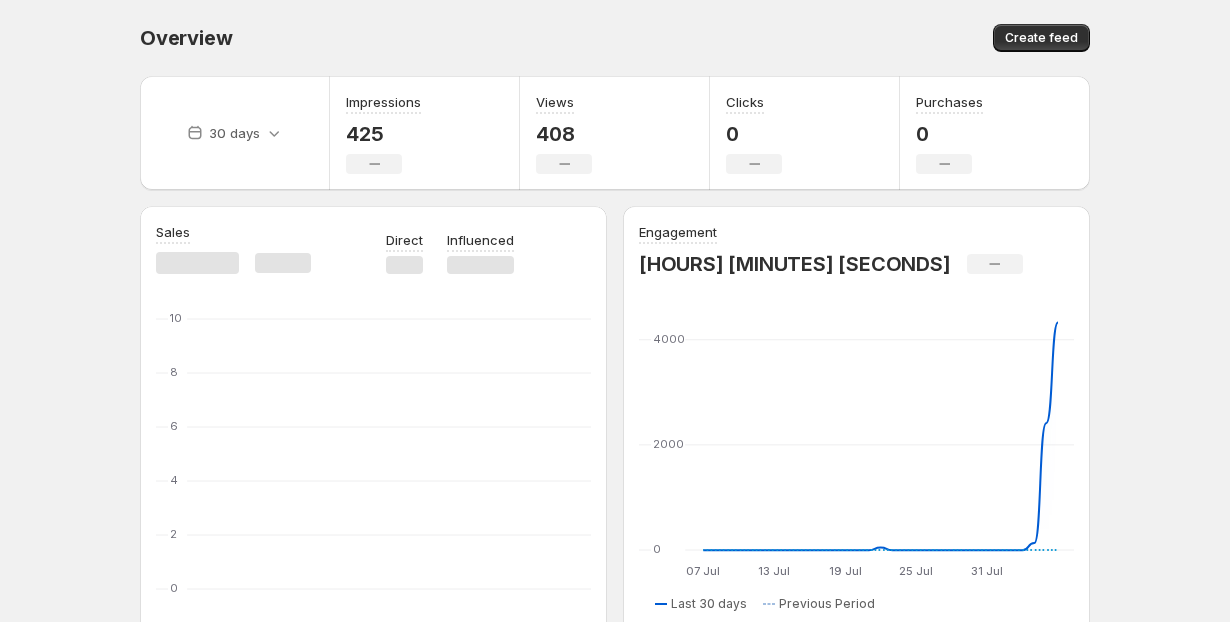 scroll, scrollTop: 0, scrollLeft: 0, axis: both 